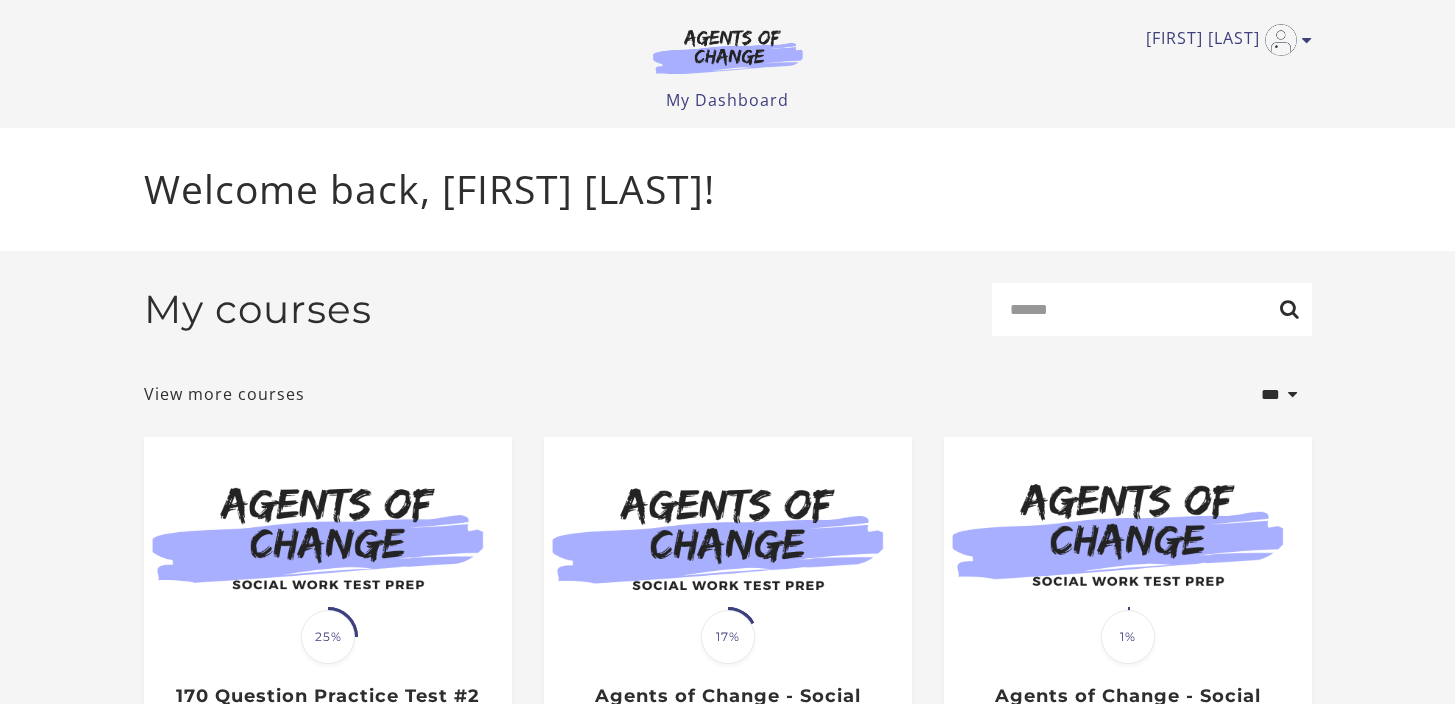 scroll, scrollTop: 0, scrollLeft: 0, axis: both 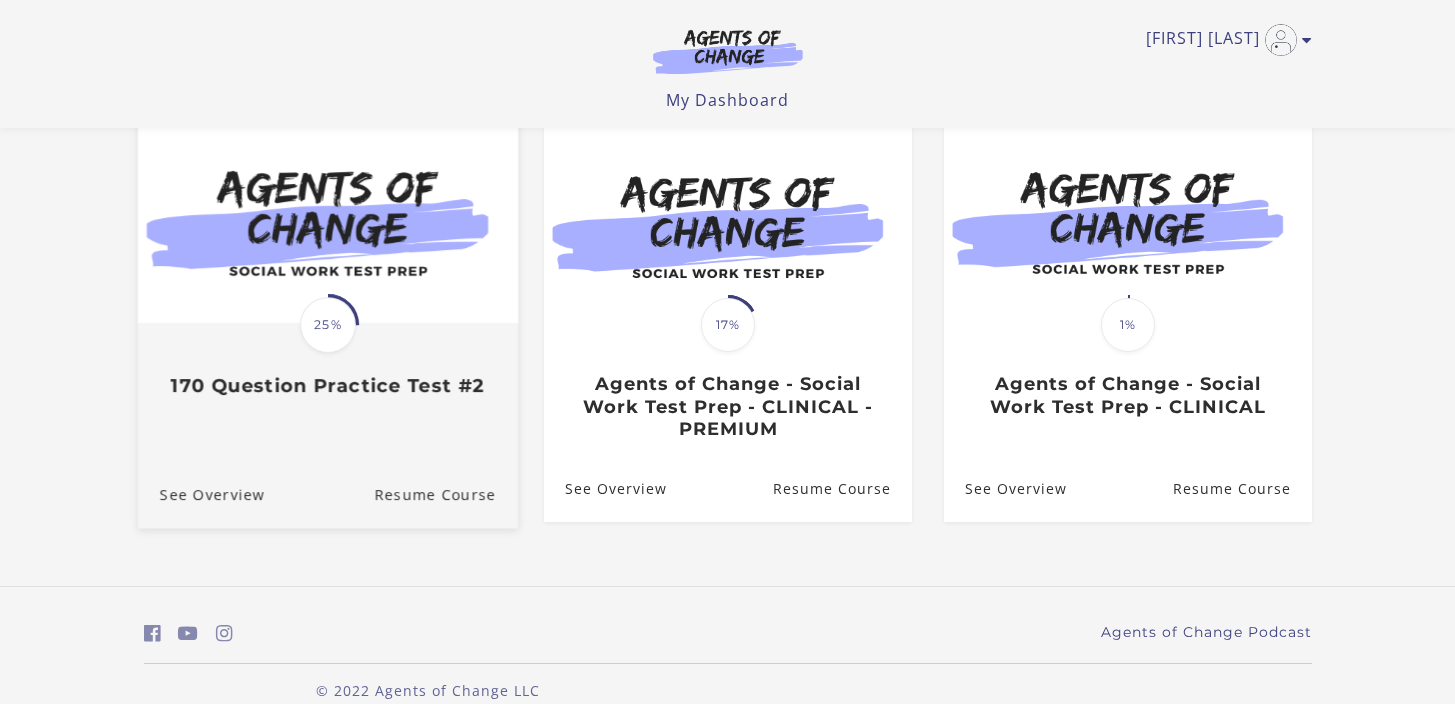 click at bounding box center [327, 221] 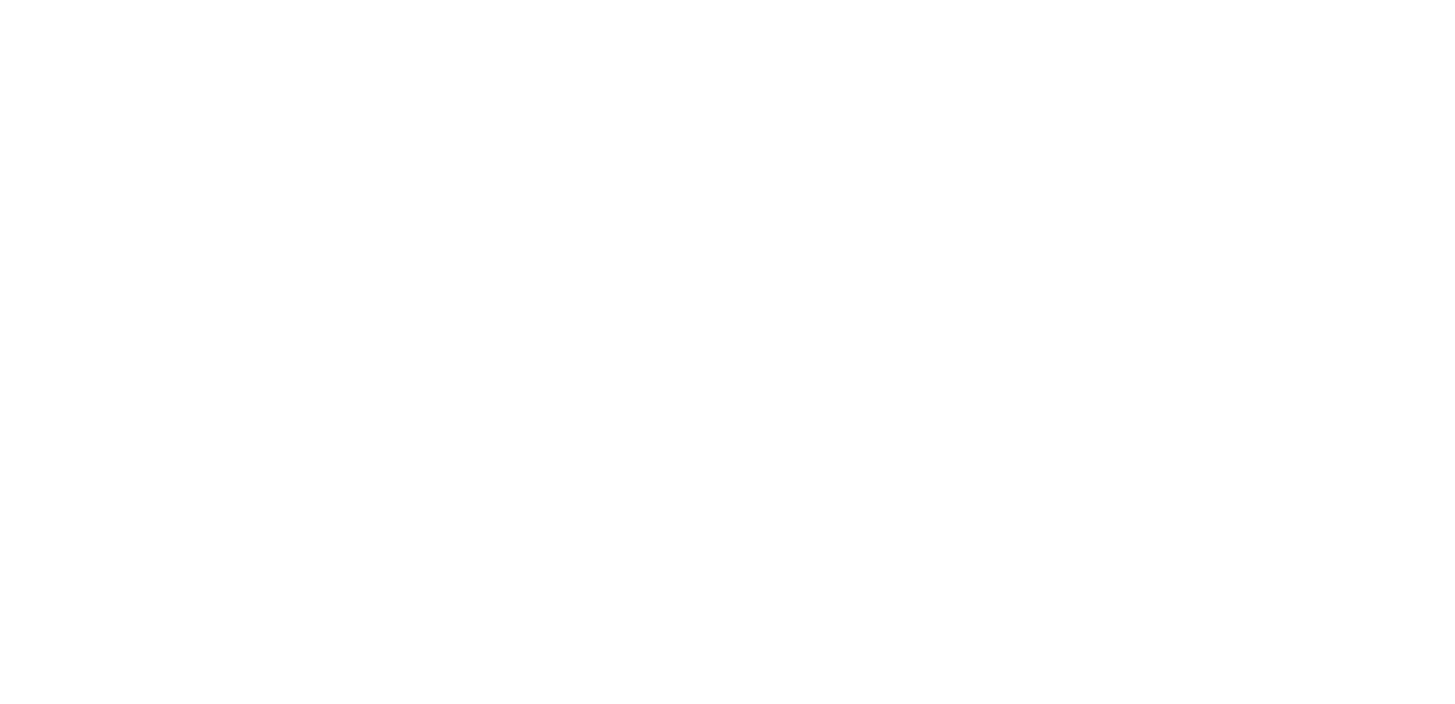 scroll, scrollTop: 0, scrollLeft: 0, axis: both 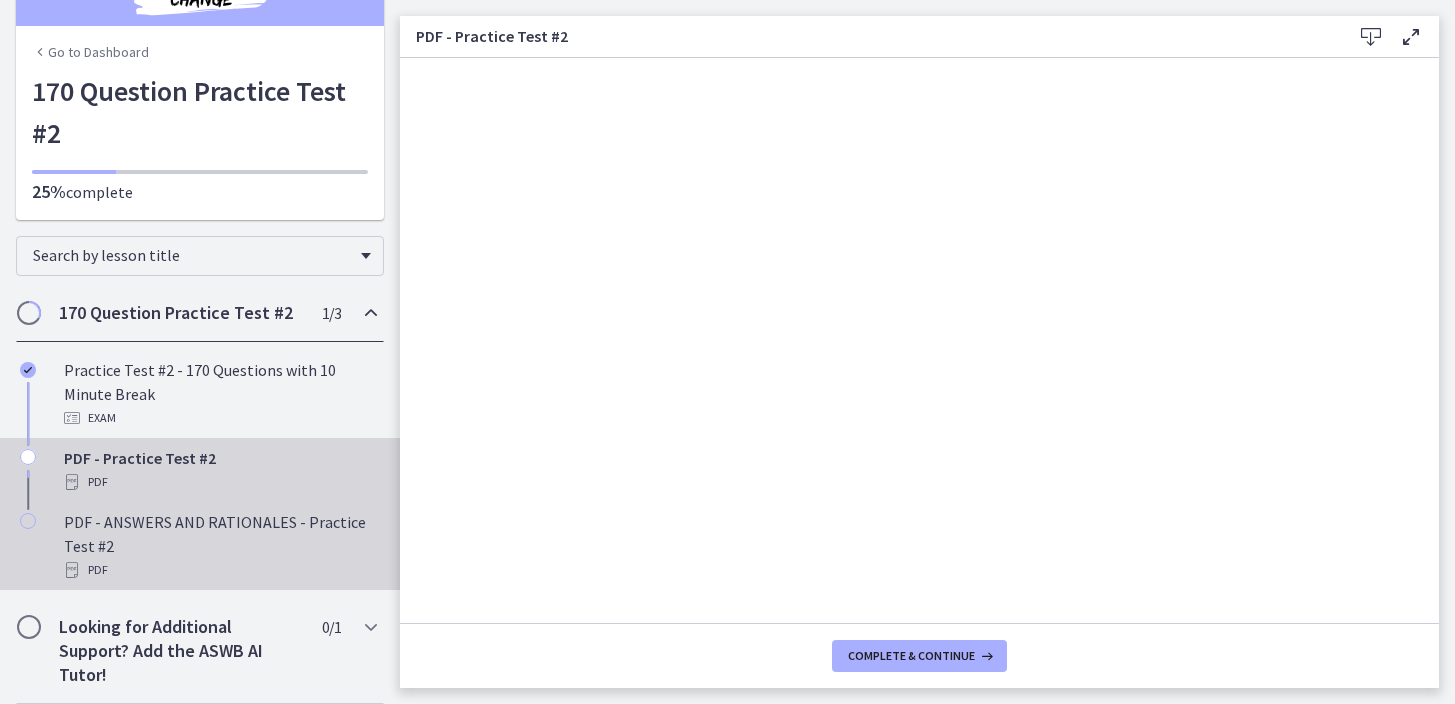 click on "PDF - ANSWERS AND RATIONALES - Practice Test #2
PDF" at bounding box center (220, 546) 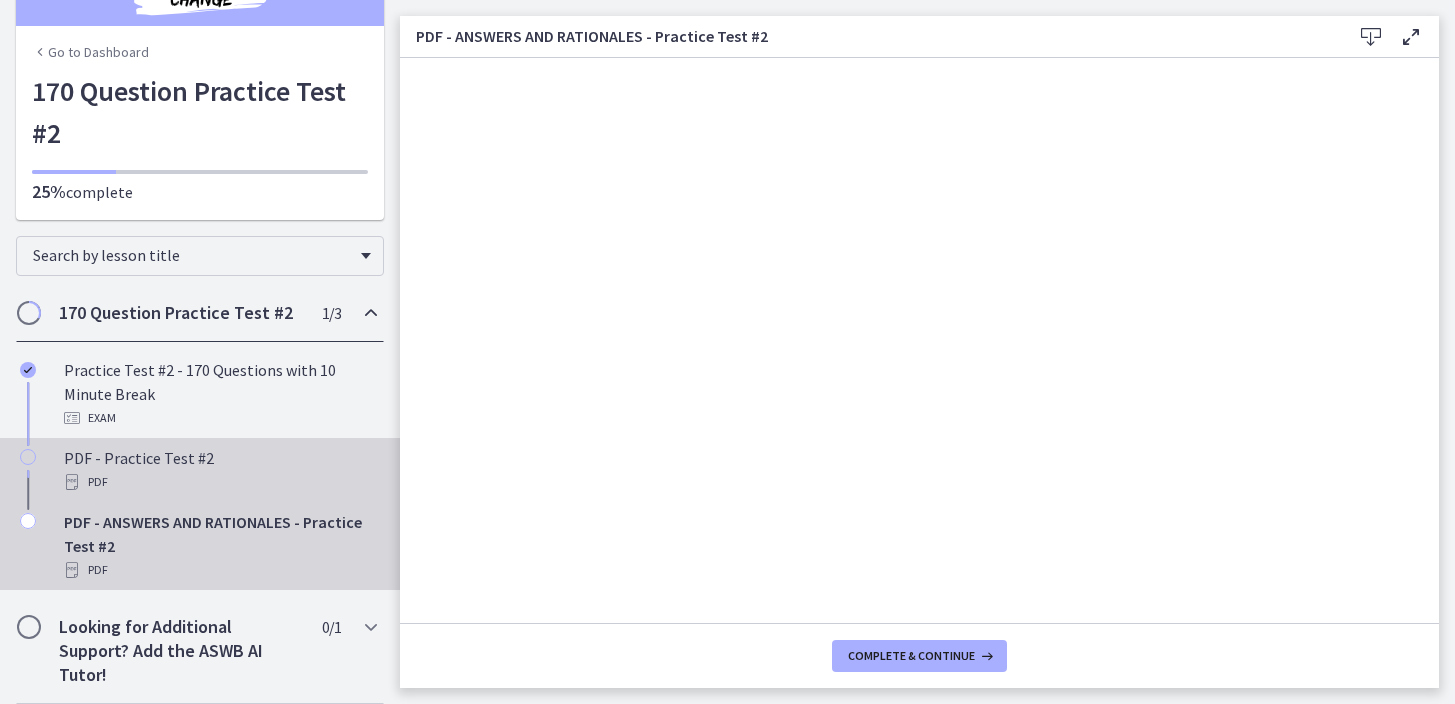 click on "PDF - Practice Test #2
PDF" at bounding box center (220, 470) 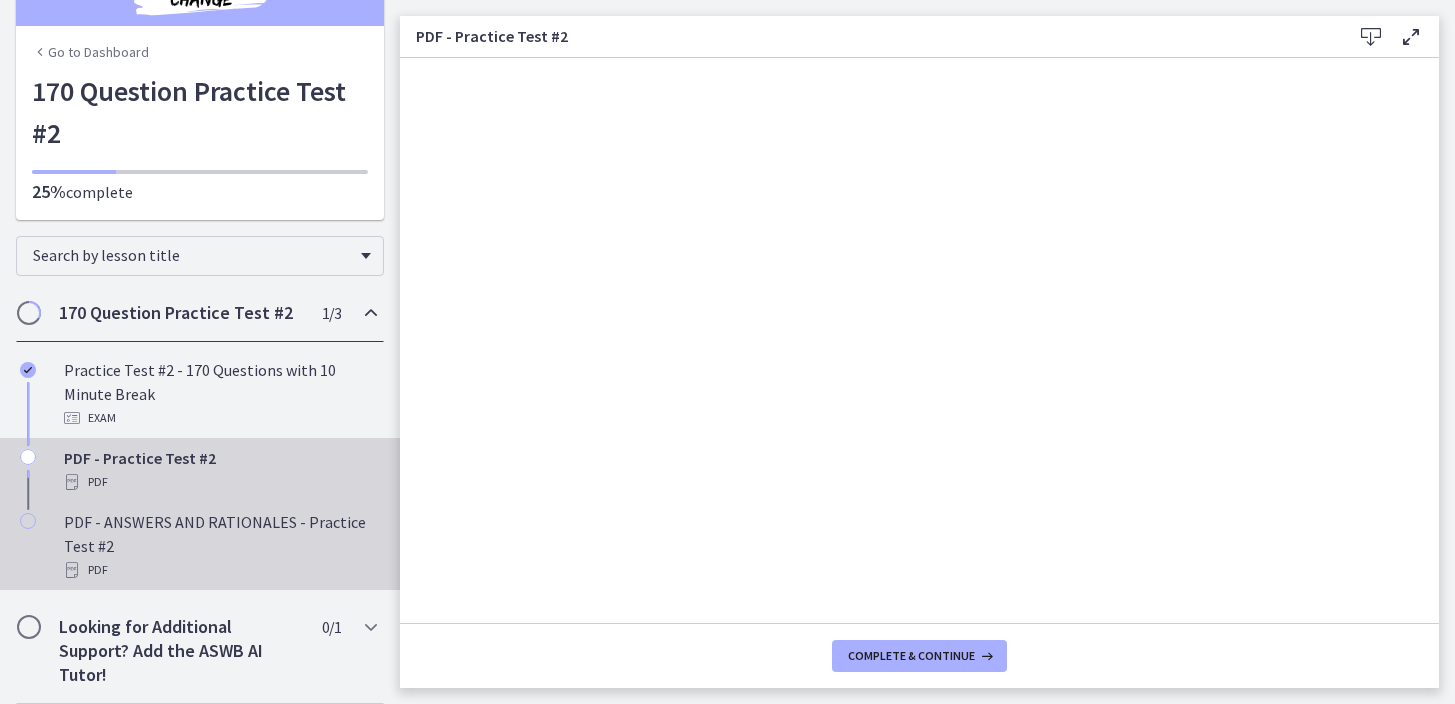 click on "PDF - ANSWERS AND RATIONALES - Practice Test #2
PDF" at bounding box center [220, 546] 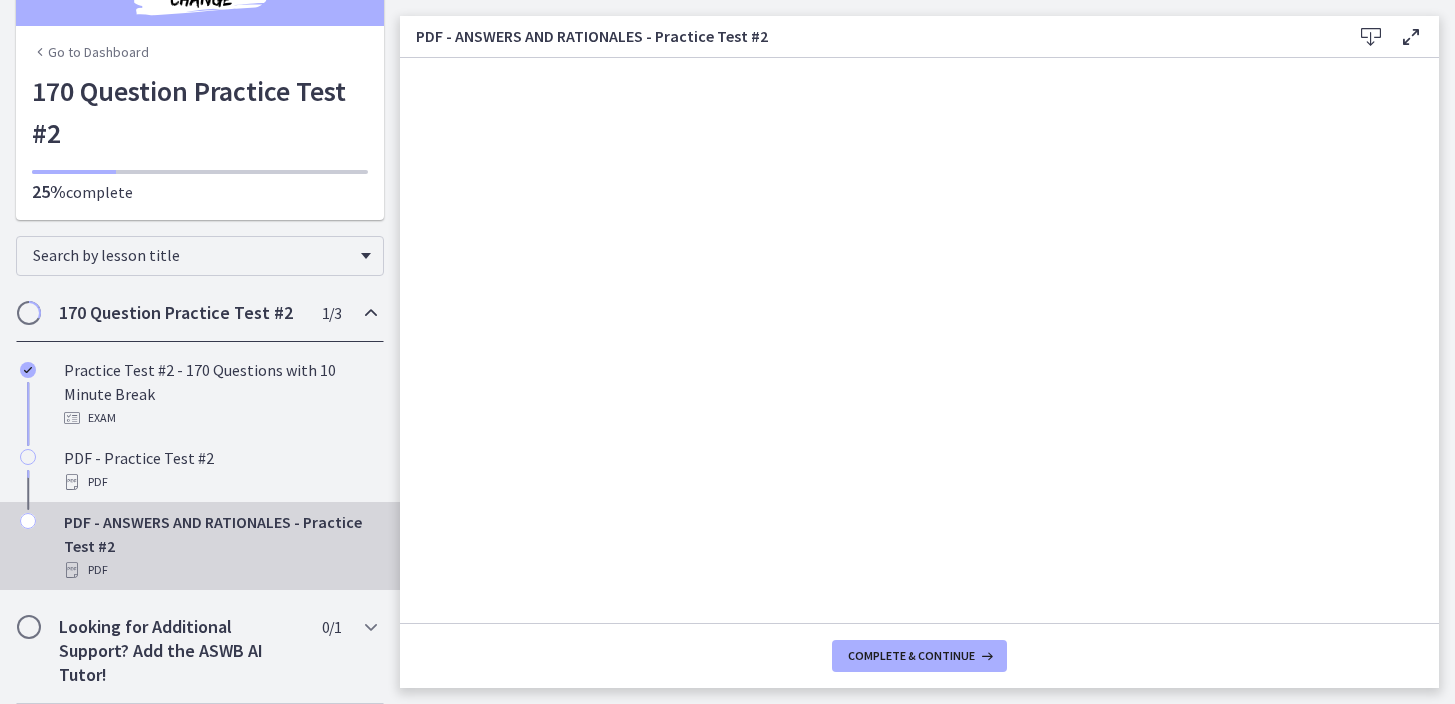 click at bounding box center [1371, 37] 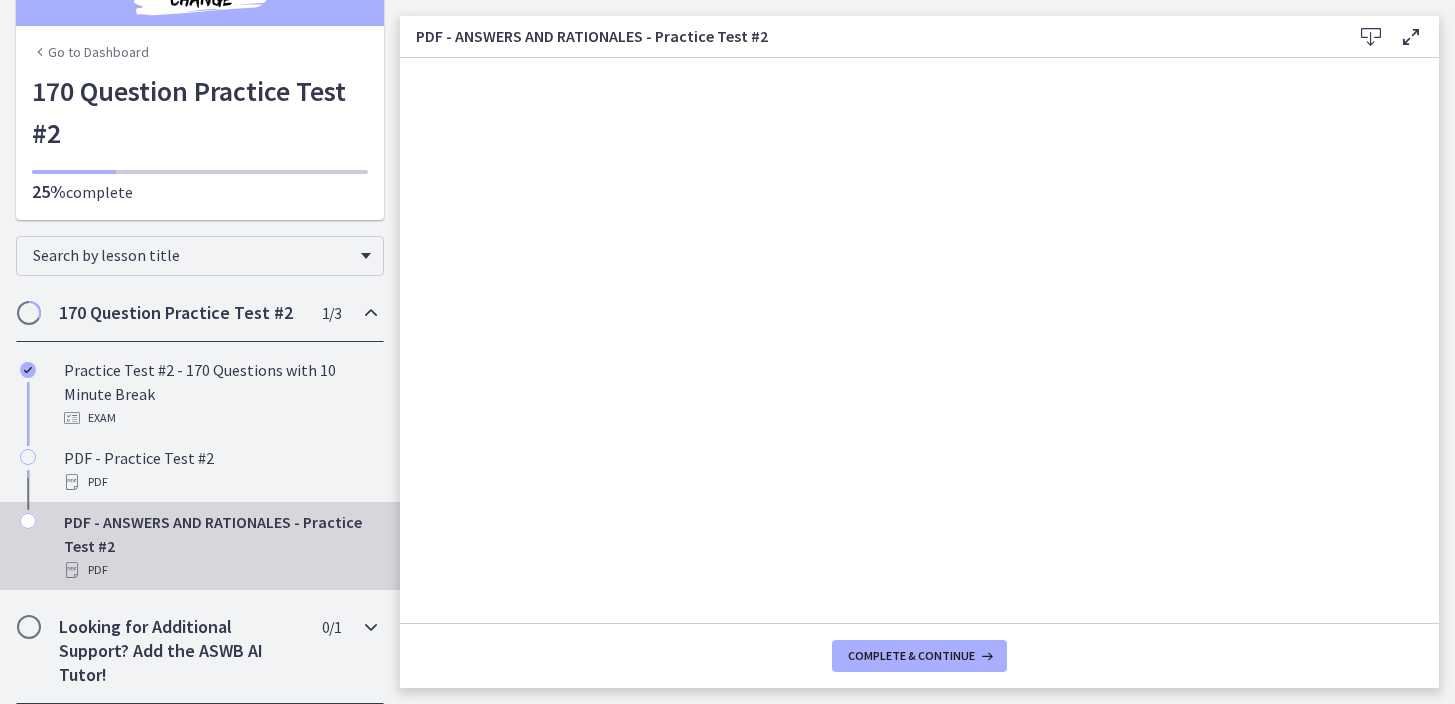 click on "Looking for Additional Support? Add the ASWB AI Tutor!" at bounding box center (181, 651) 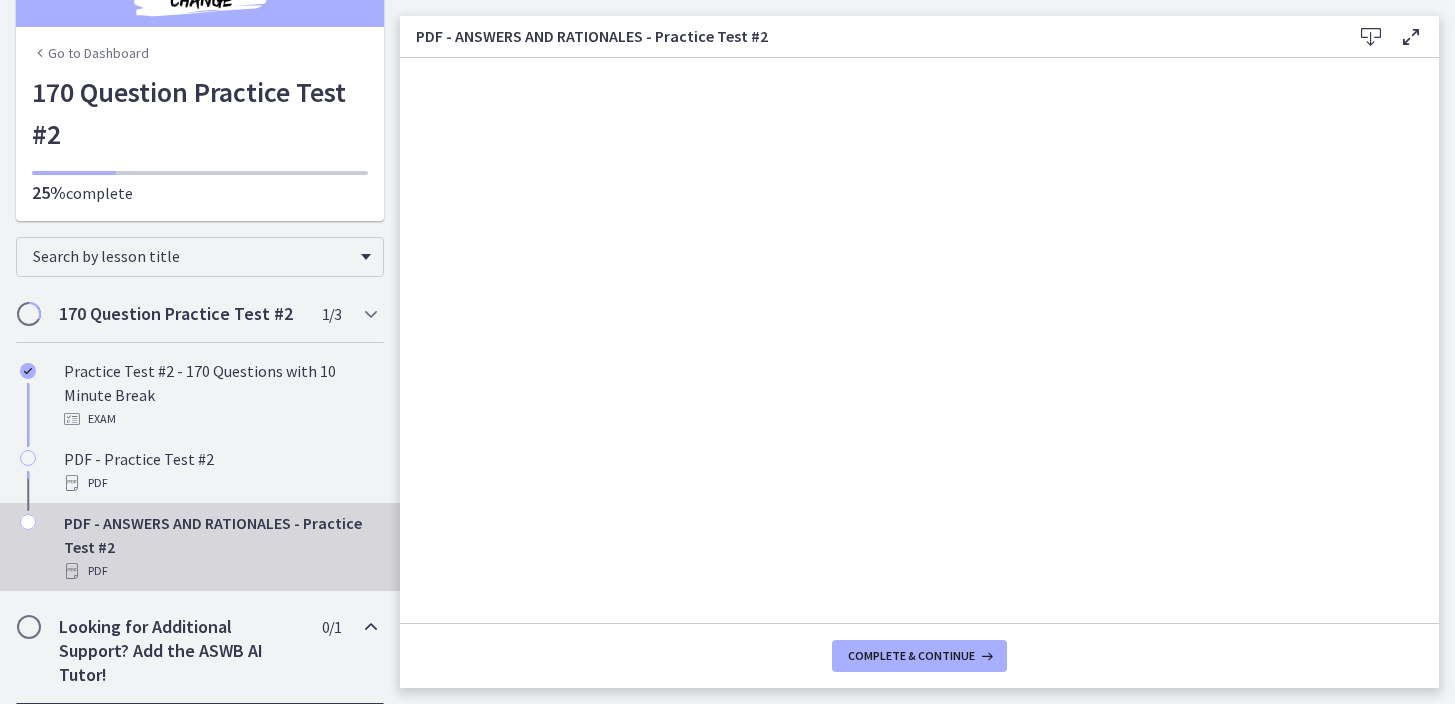 scroll, scrollTop: 0, scrollLeft: 0, axis: both 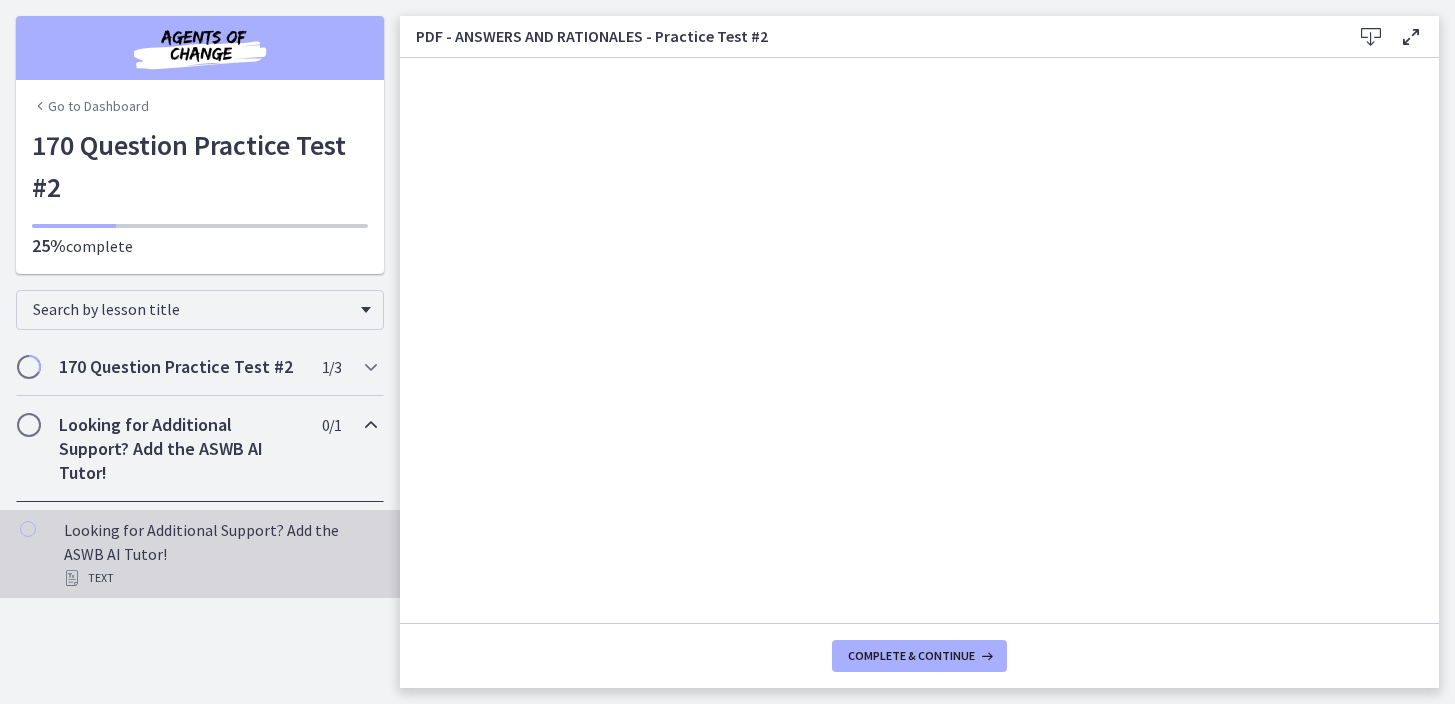 click on "Looking for Additional Support? Add the ASWB AI Tutor!
Text" at bounding box center (220, 554) 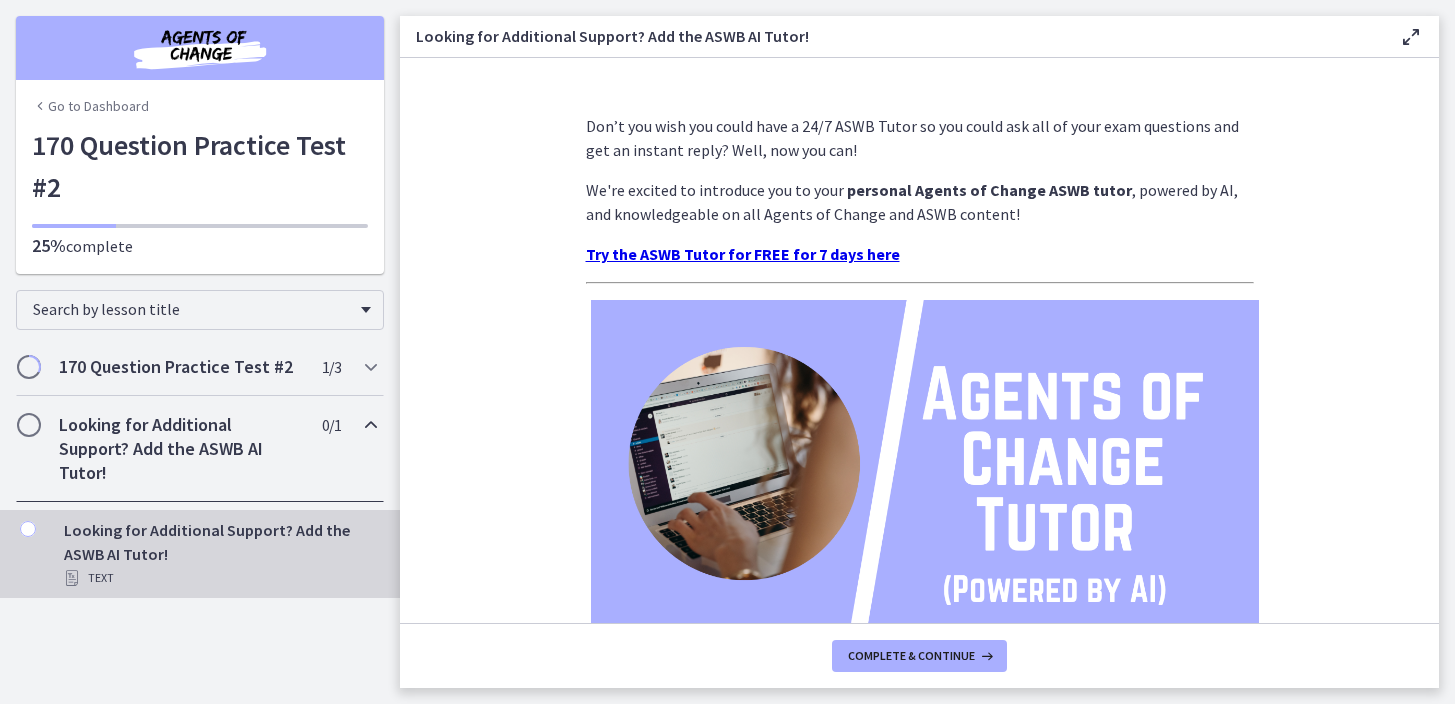 click on "Looking for Additional Support? Add the ASWB AI Tutor!" at bounding box center [181, 449] 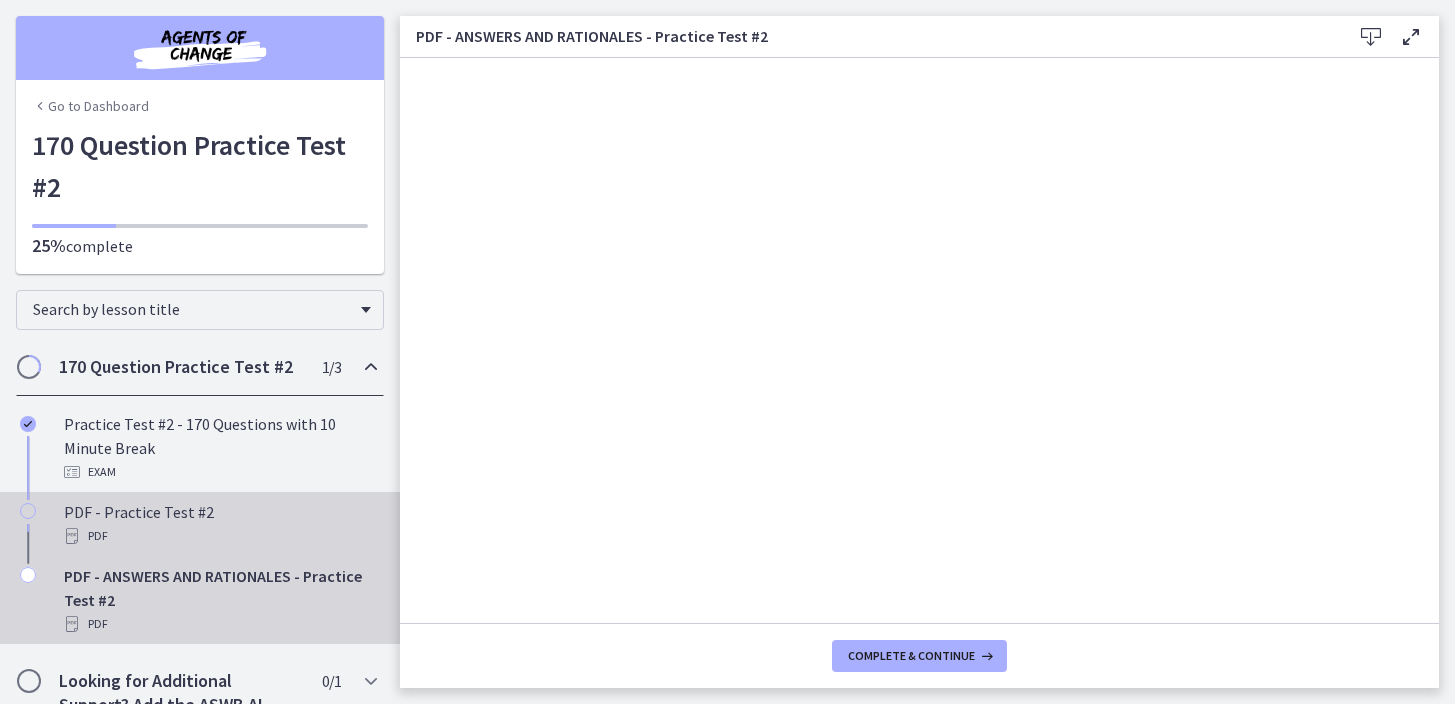 scroll, scrollTop: 54, scrollLeft: 0, axis: vertical 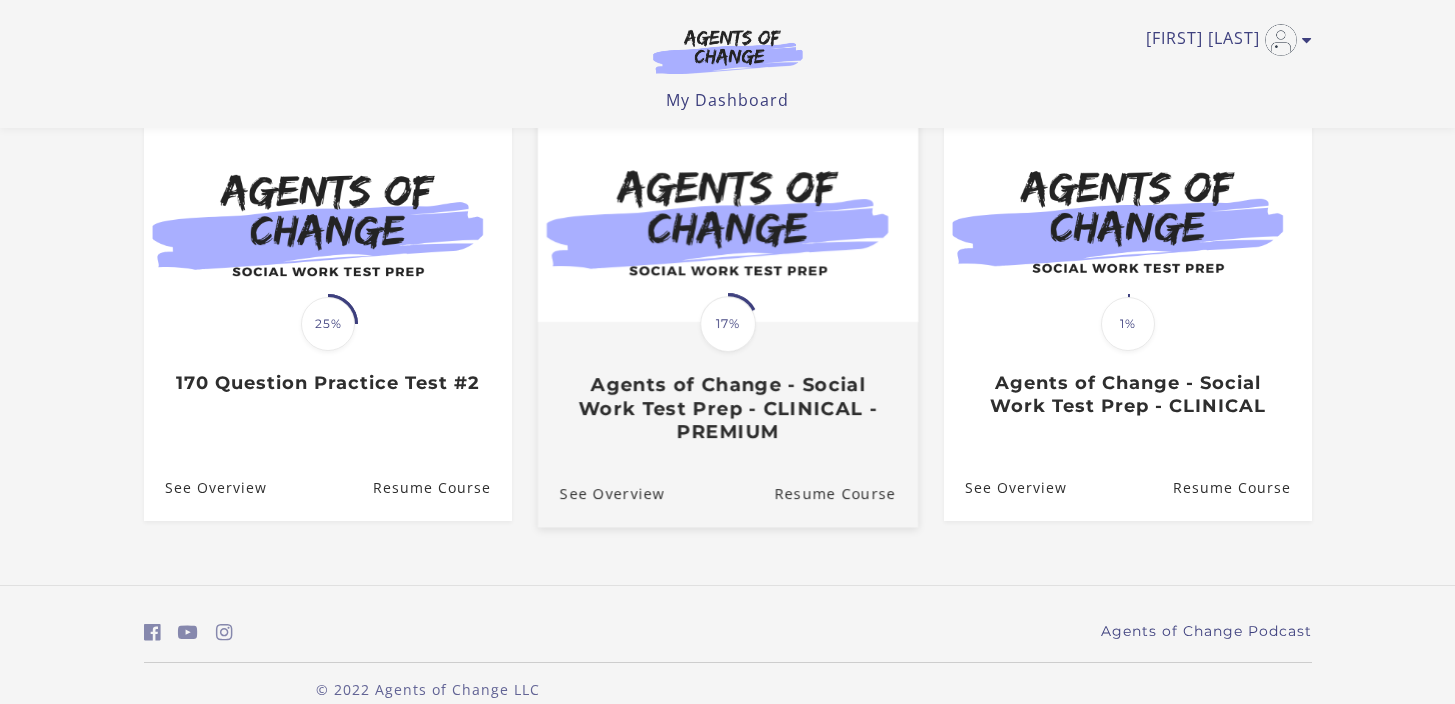 click on "Agents of Change - Social Work Test Prep - CLINICAL - PREMIUM" at bounding box center [727, 409] 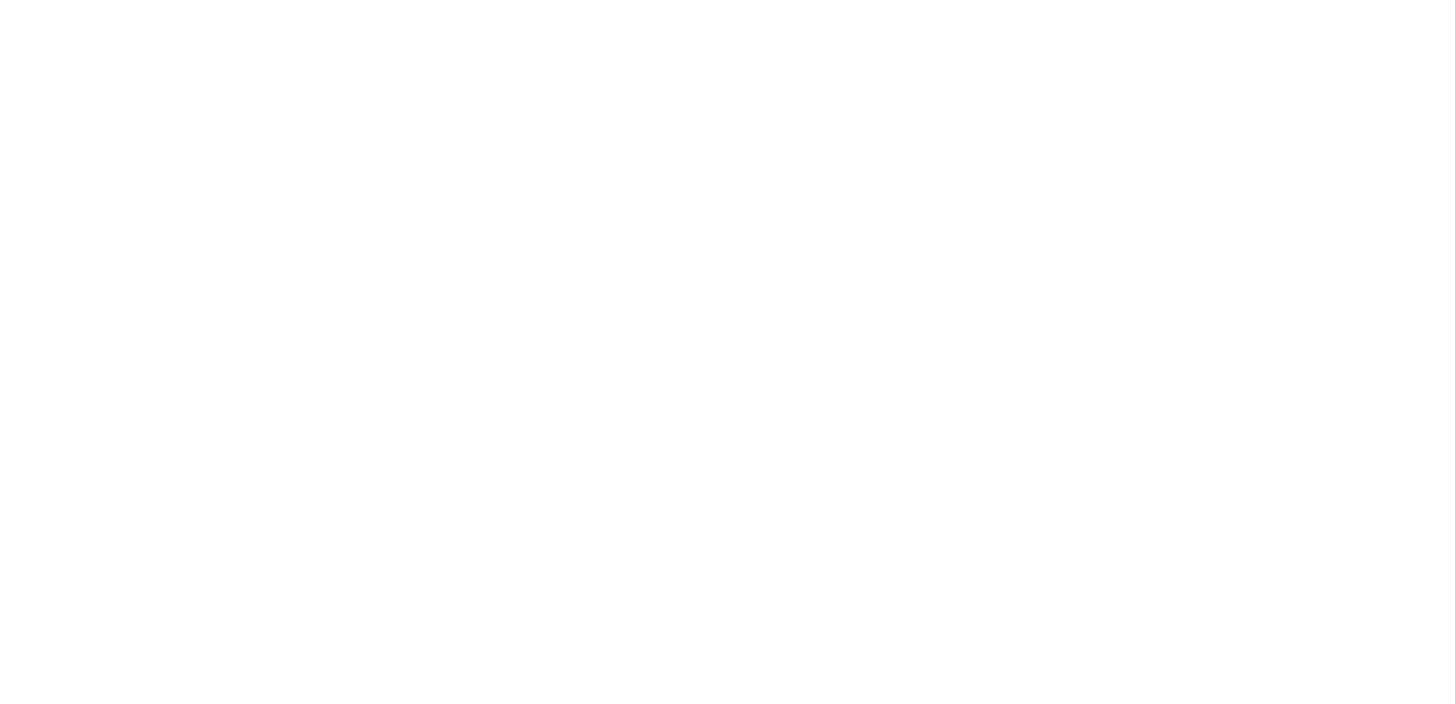 scroll, scrollTop: 0, scrollLeft: 0, axis: both 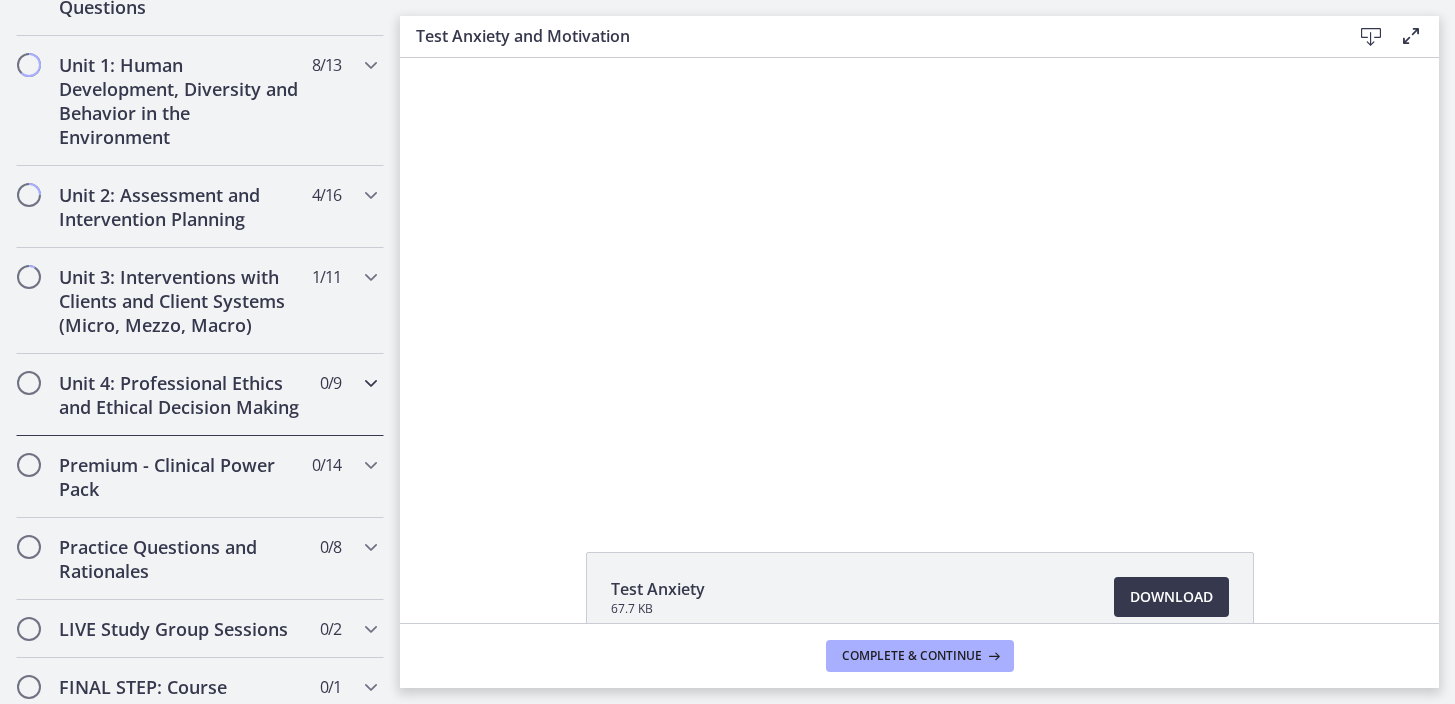 click on "Unit 4: Professional Ethics and Ethical Decision Making" at bounding box center [181, 395] 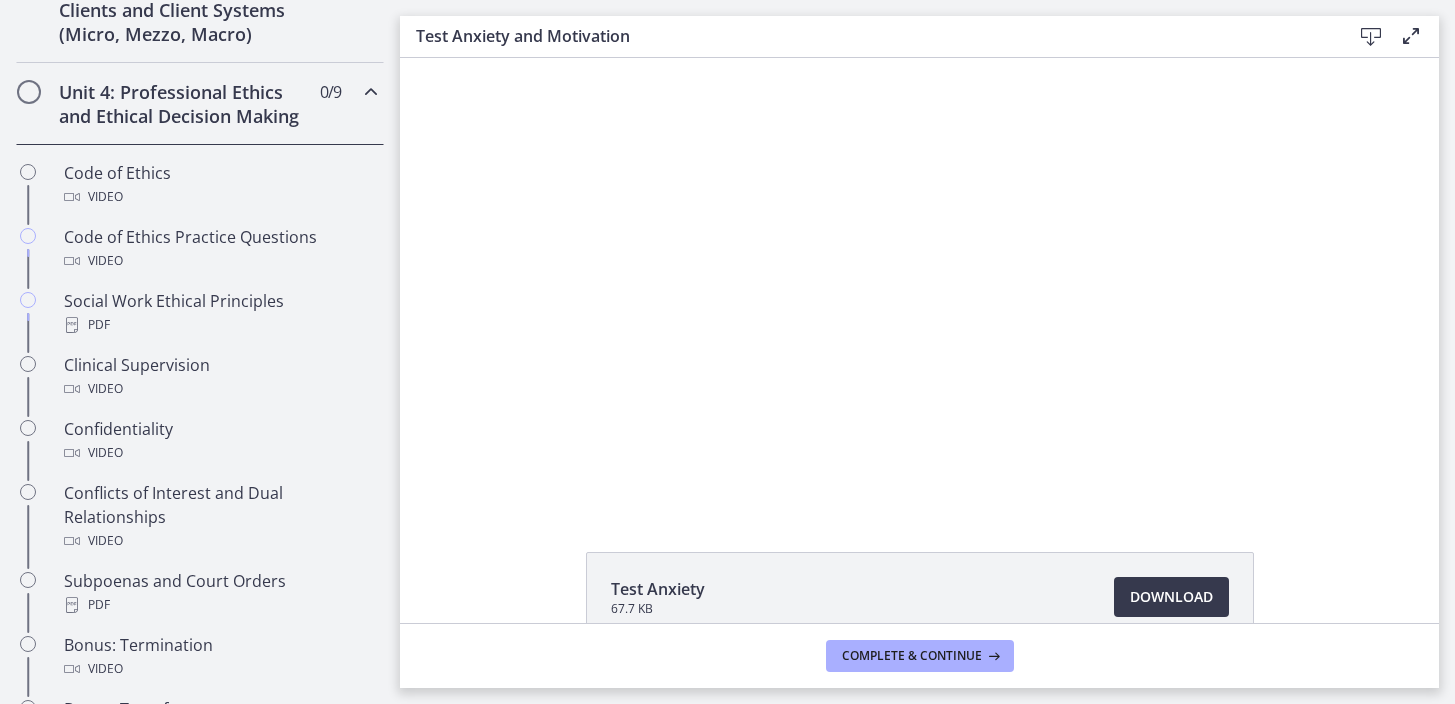 scroll, scrollTop: 533, scrollLeft: 0, axis: vertical 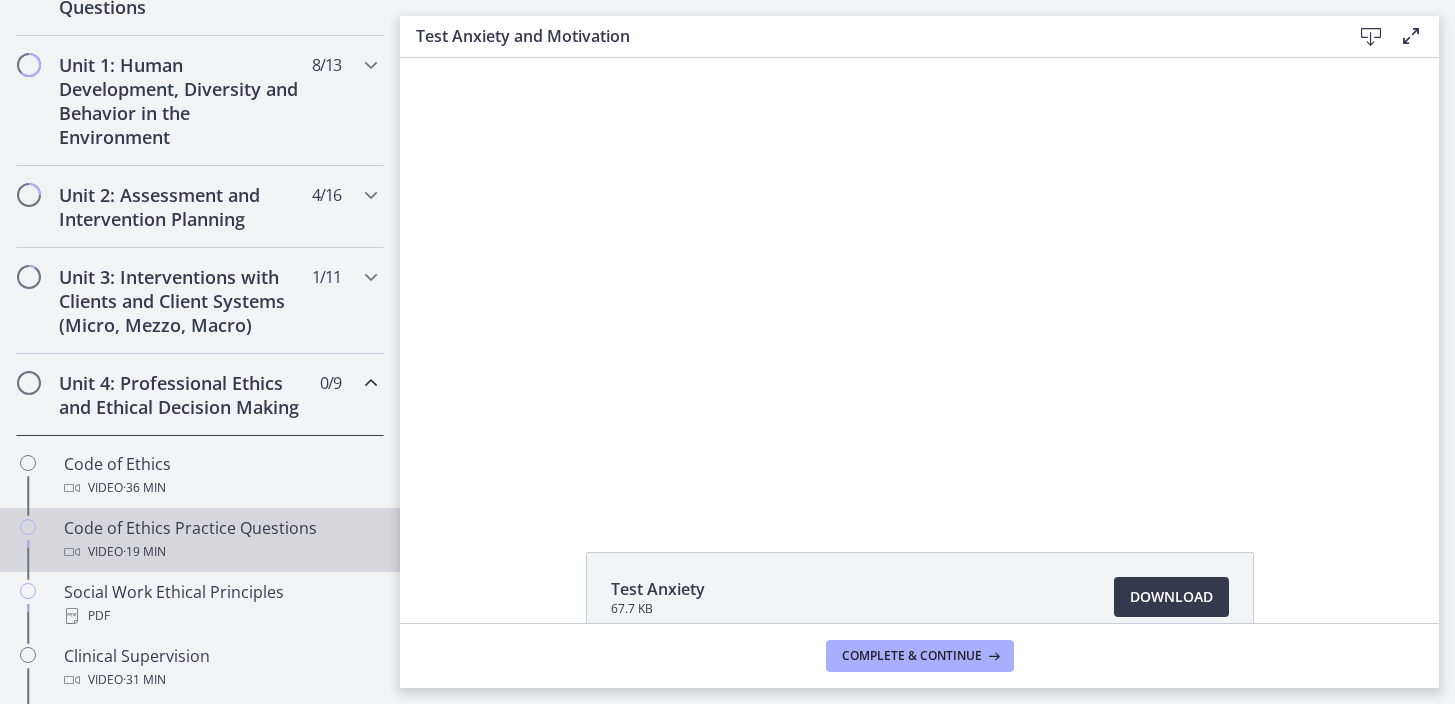 click on "Code of Ethics Practice Questions
Video
·  19 min" at bounding box center [220, 540] 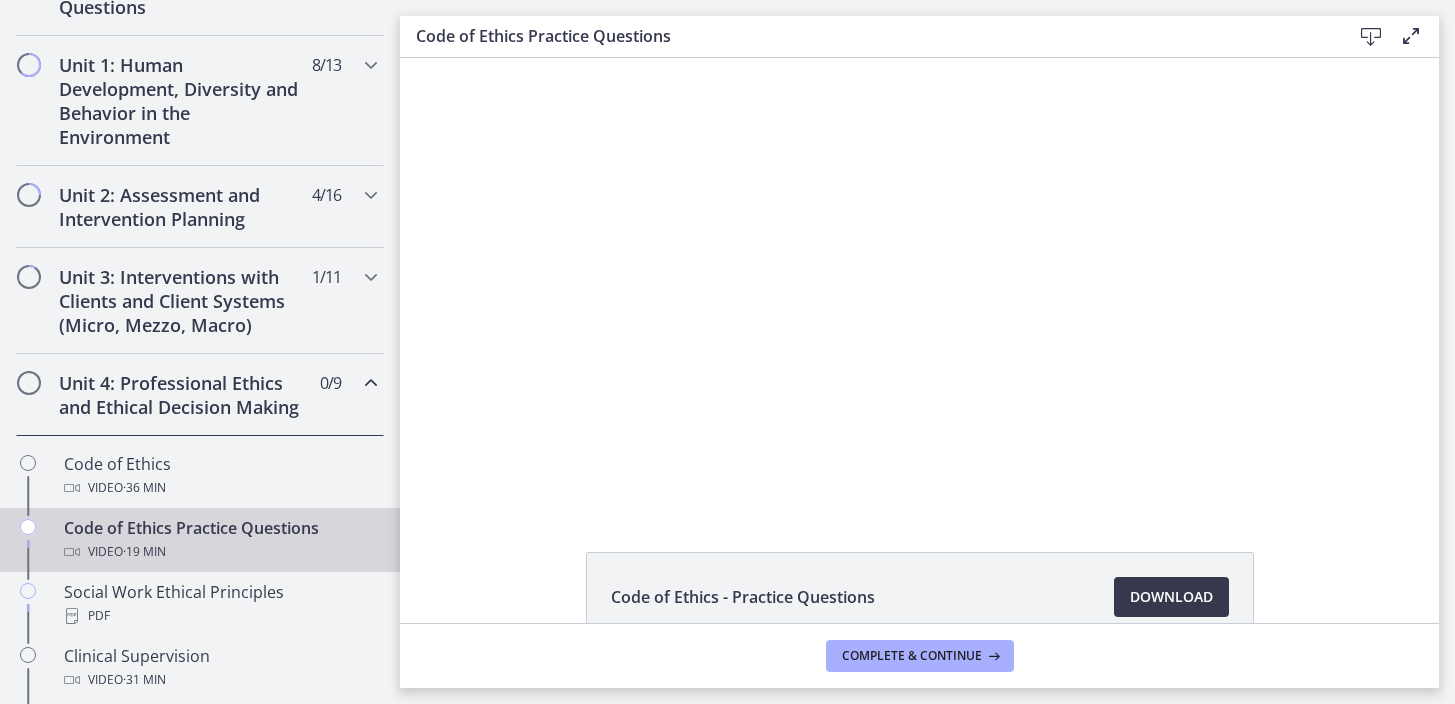 scroll, scrollTop: 0, scrollLeft: 0, axis: both 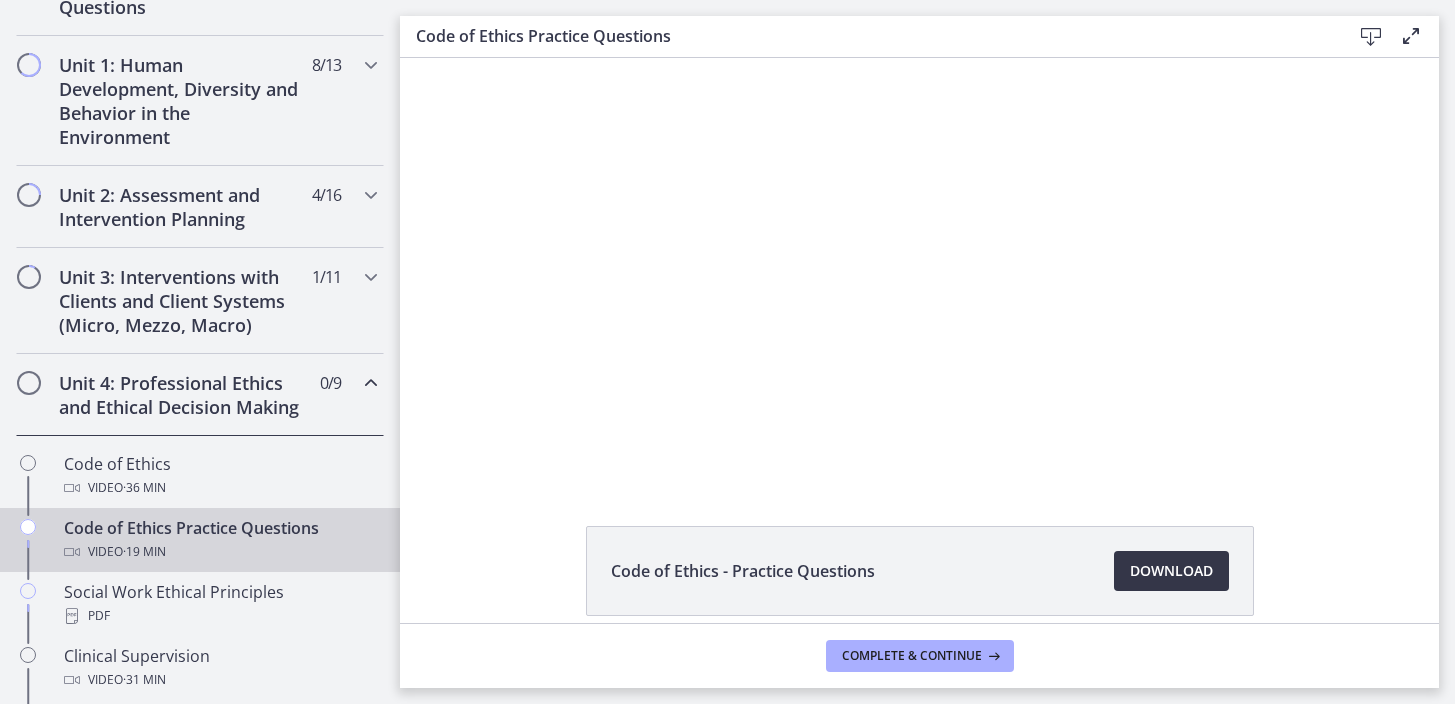 click on "Download
Opens in a new window" at bounding box center (1171, 571) 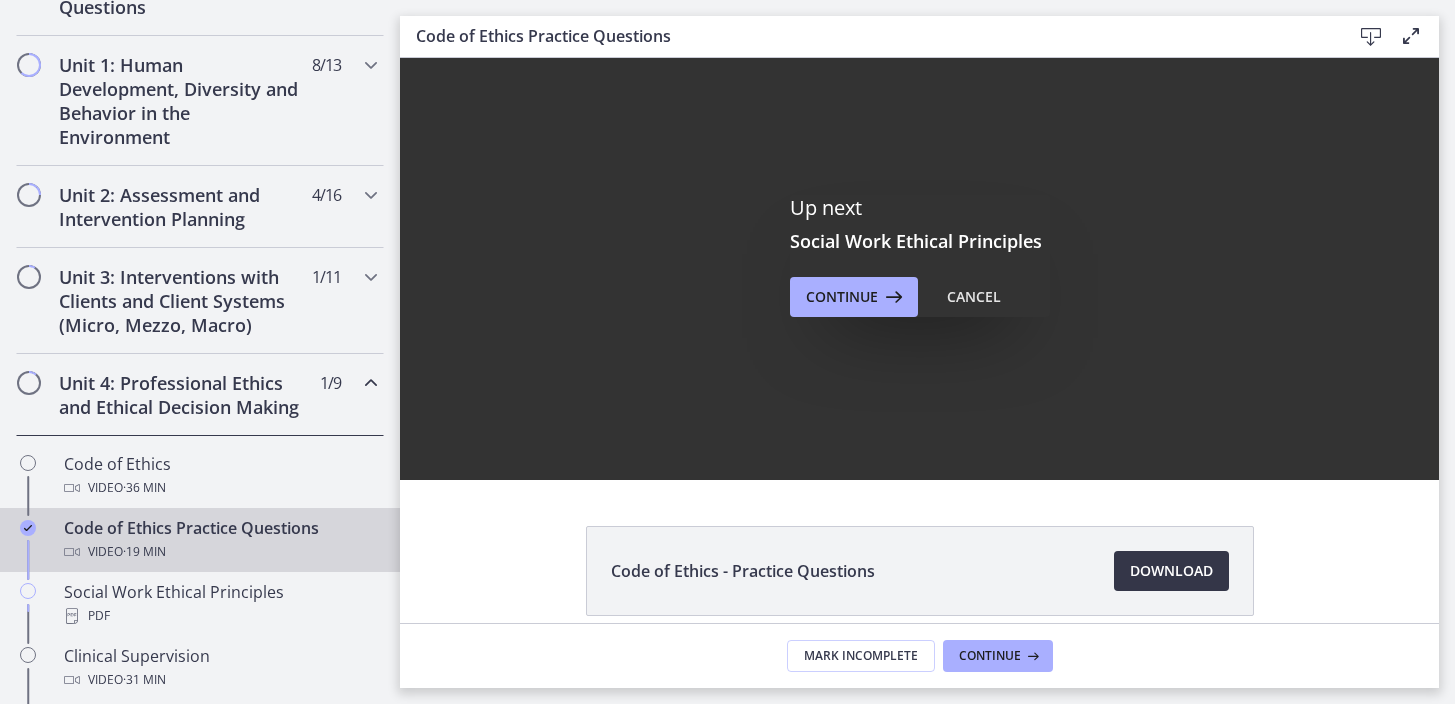 scroll, scrollTop: 0, scrollLeft: 0, axis: both 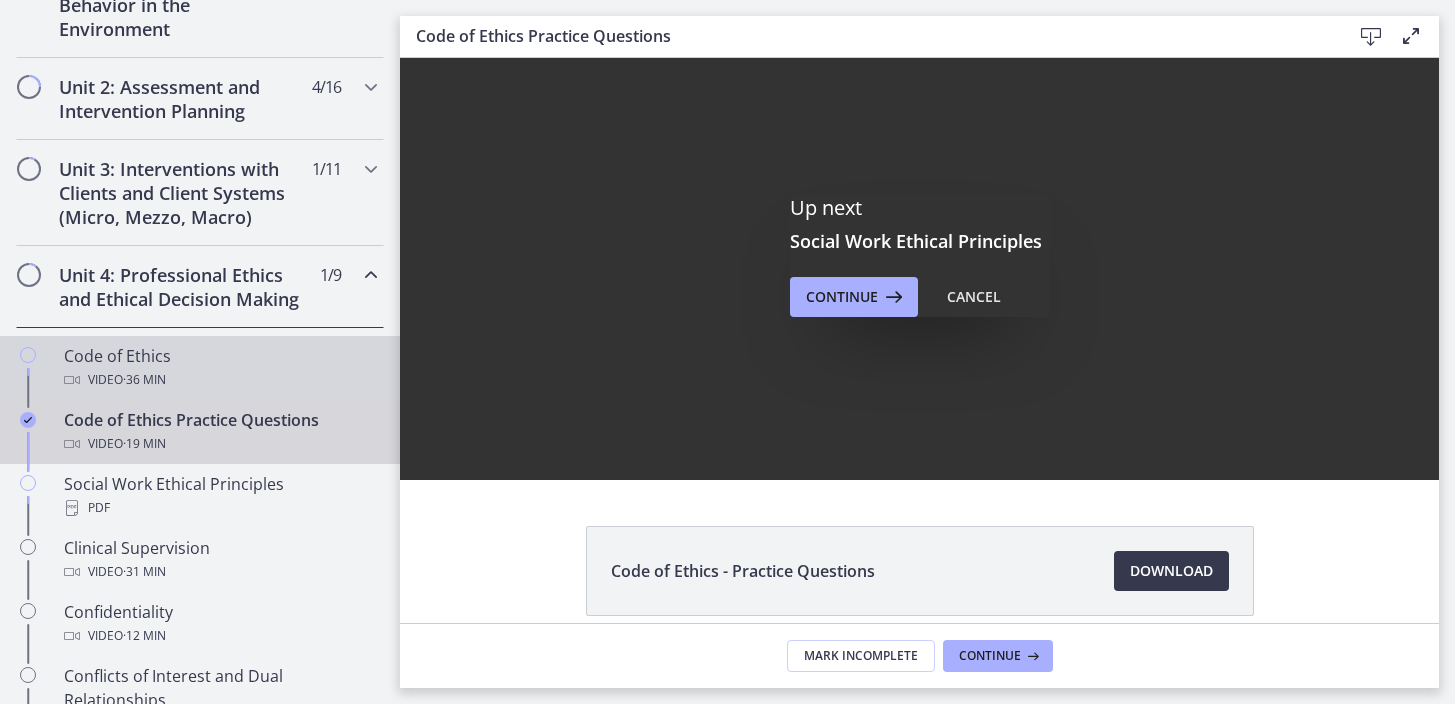 click on "Code of Ethics
Video
·  36 min" at bounding box center (220, 368) 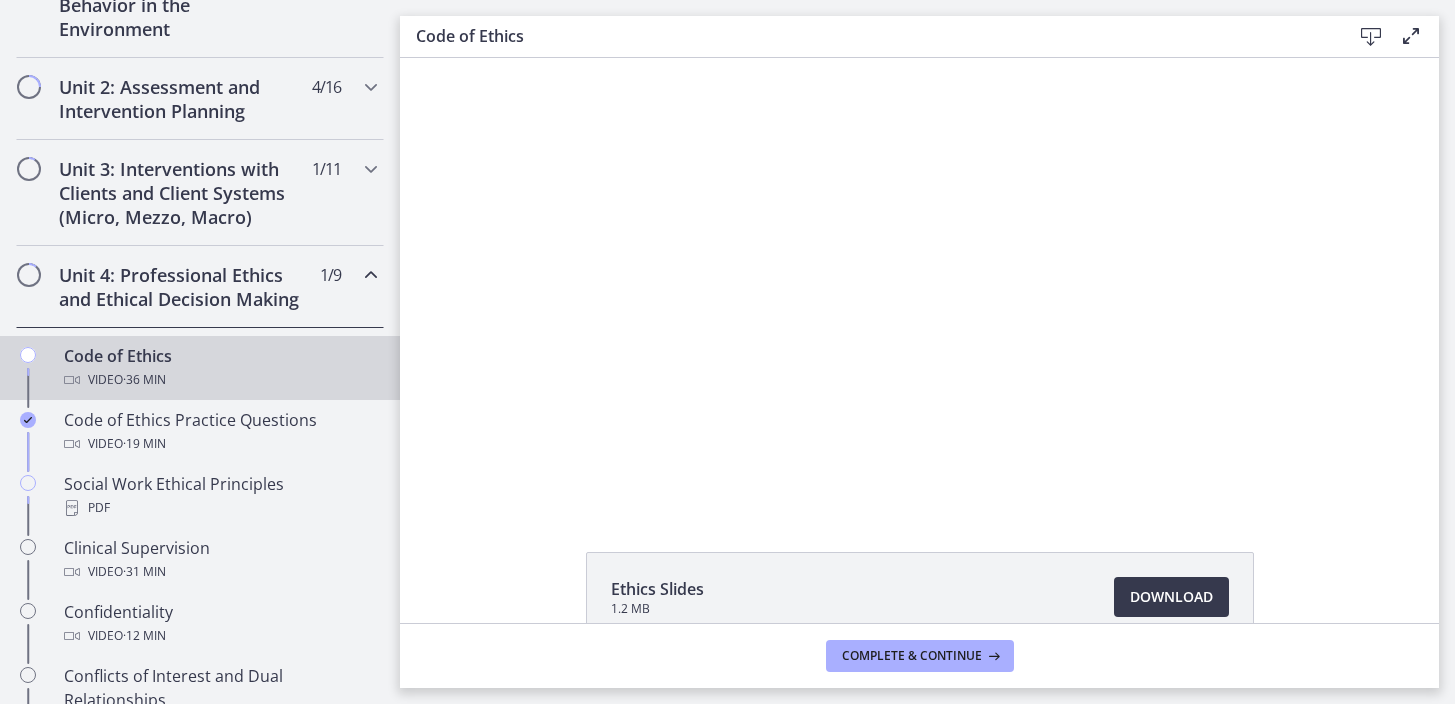 scroll, scrollTop: 0, scrollLeft: 0, axis: both 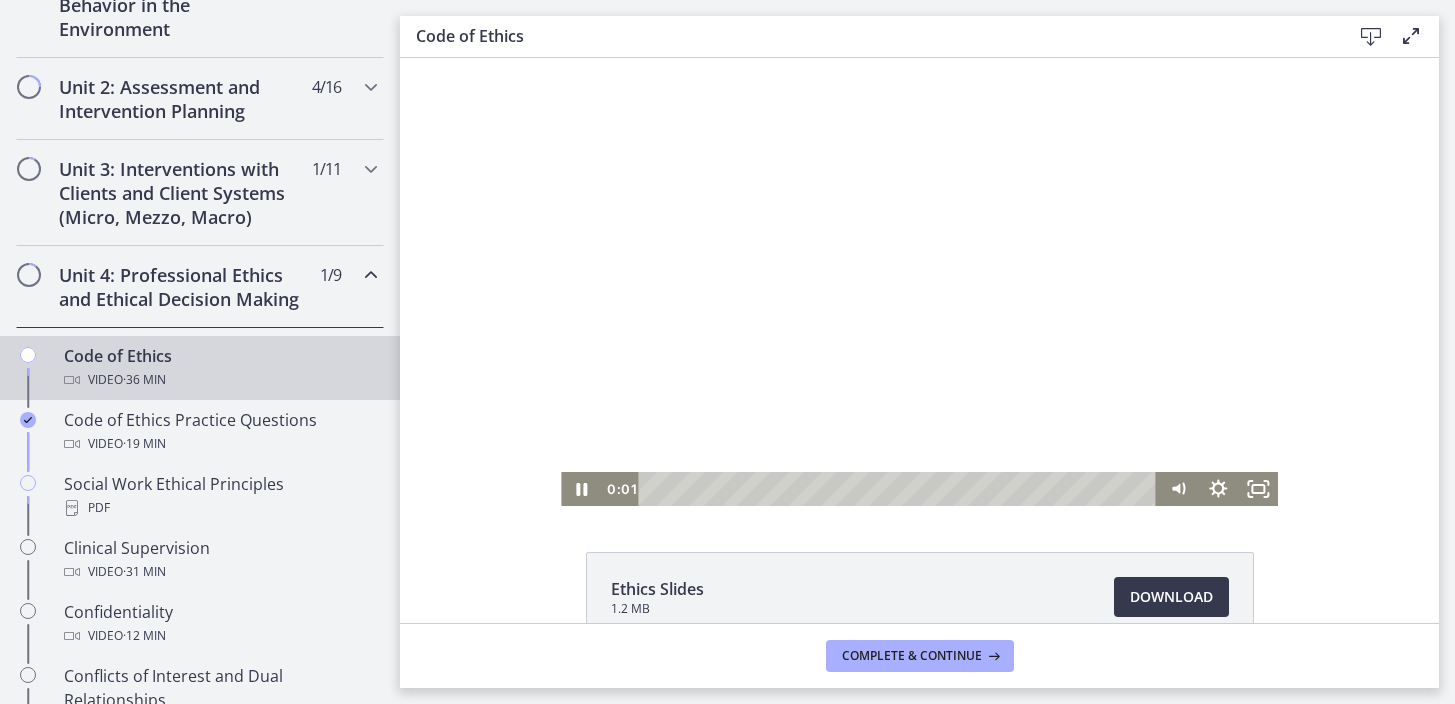 click at bounding box center (919, 282) 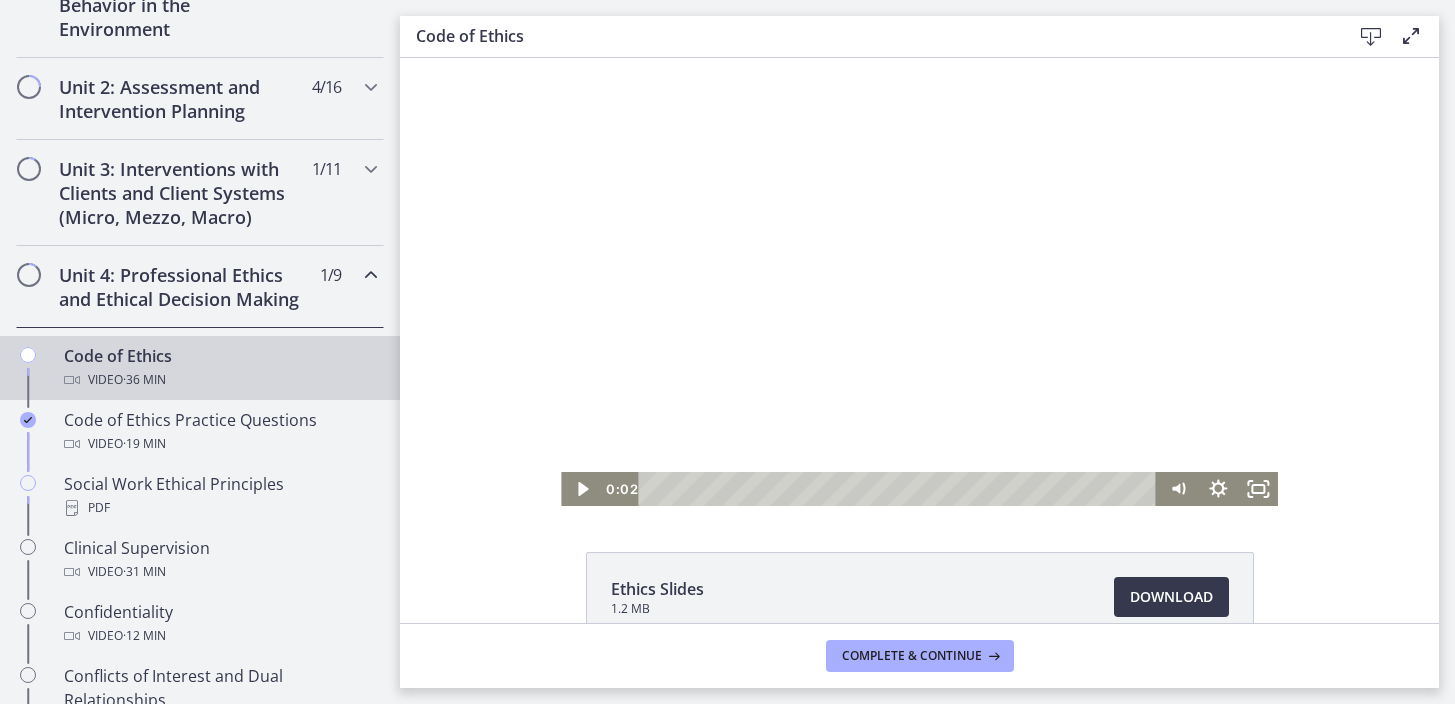click at bounding box center (919, 282) 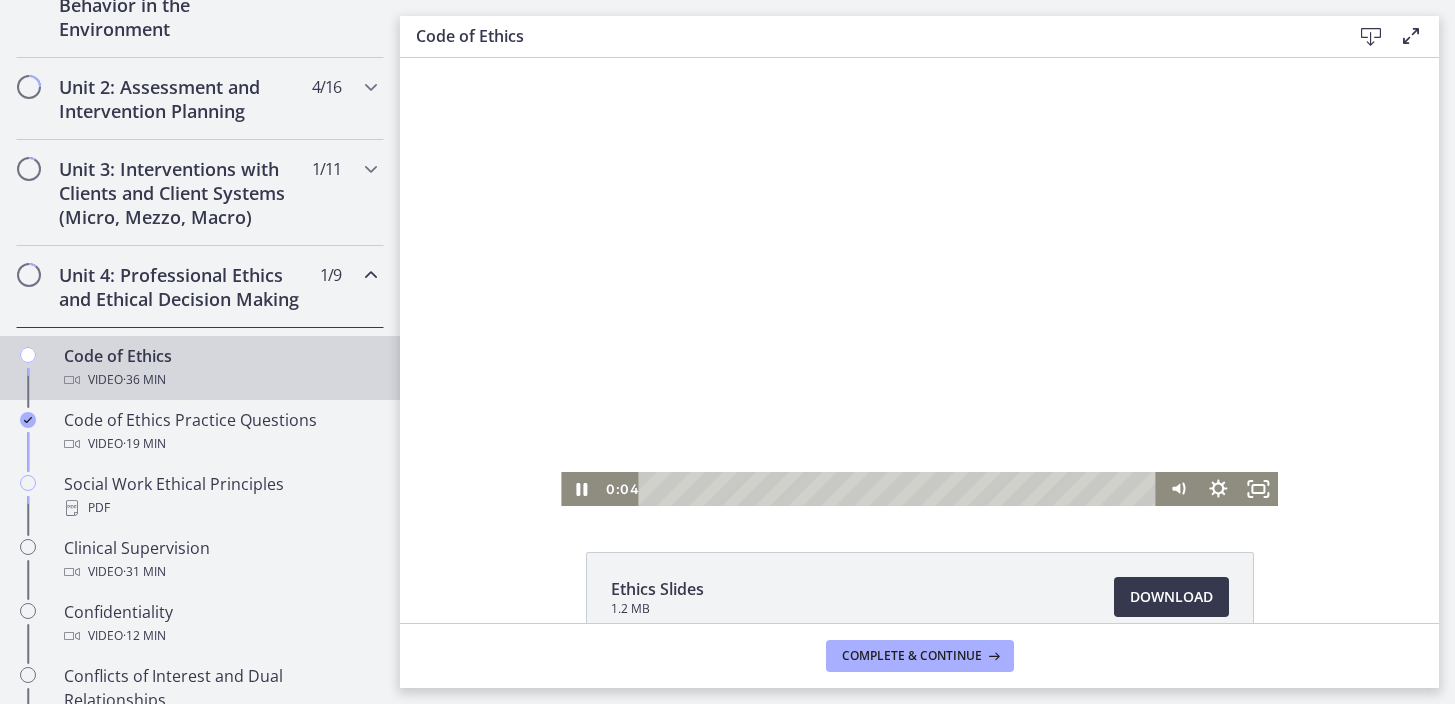 click at bounding box center [919, 282] 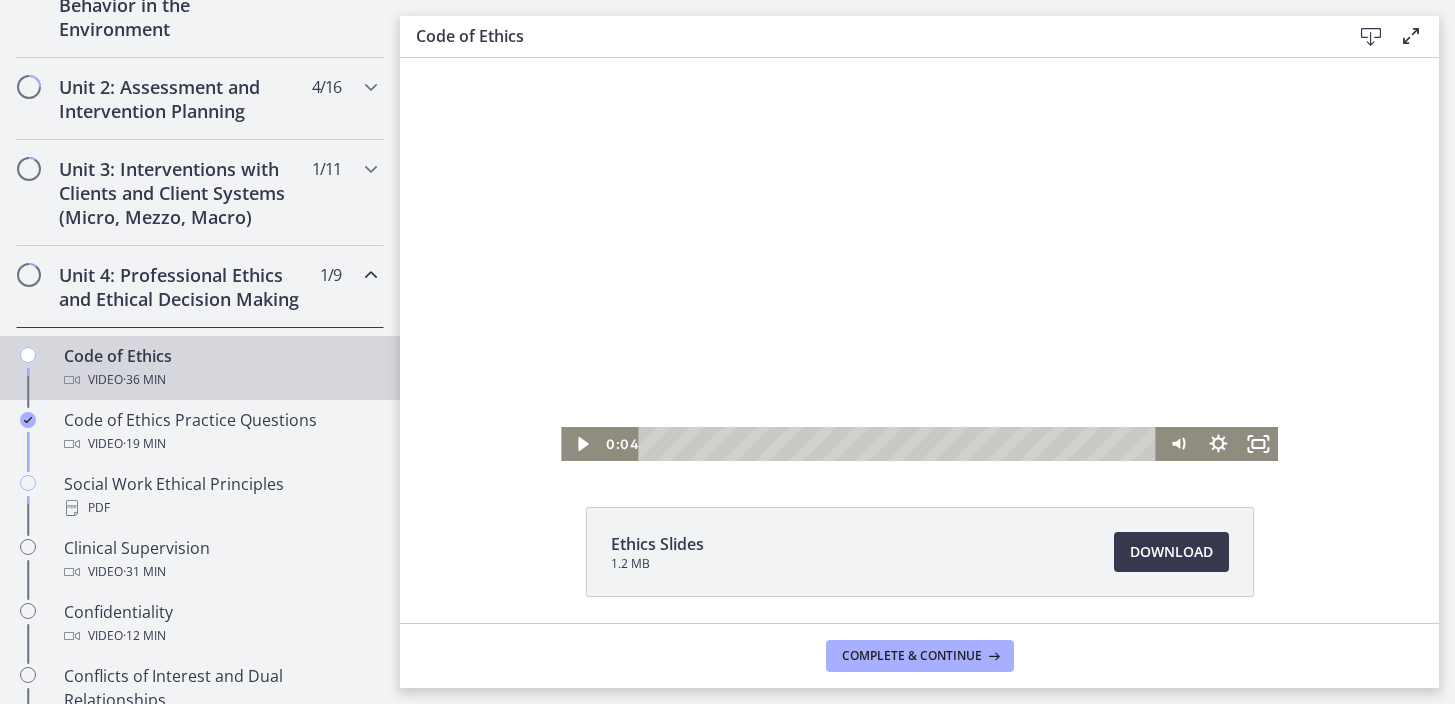 scroll, scrollTop: 115, scrollLeft: 0, axis: vertical 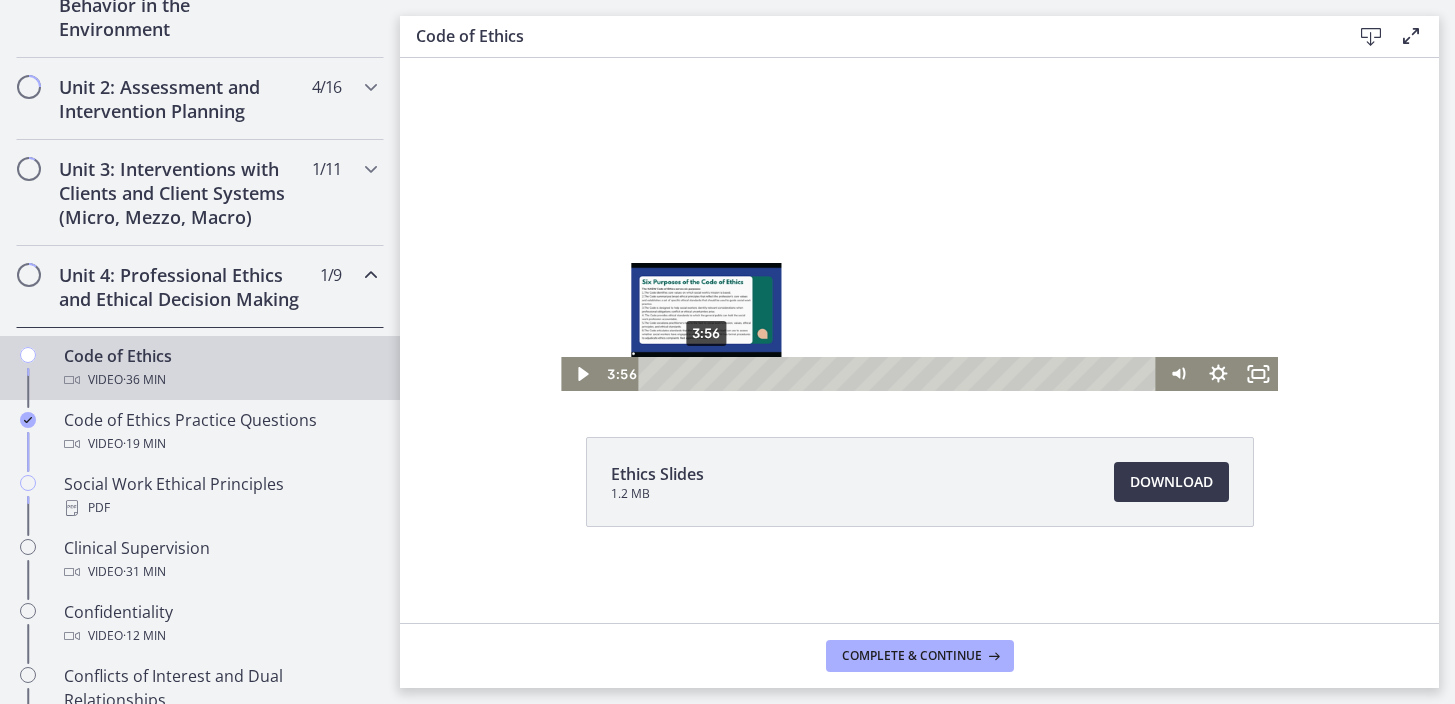 drag, startPoint x: 658, startPoint y: 371, endPoint x: 707, endPoint y: 371, distance: 49 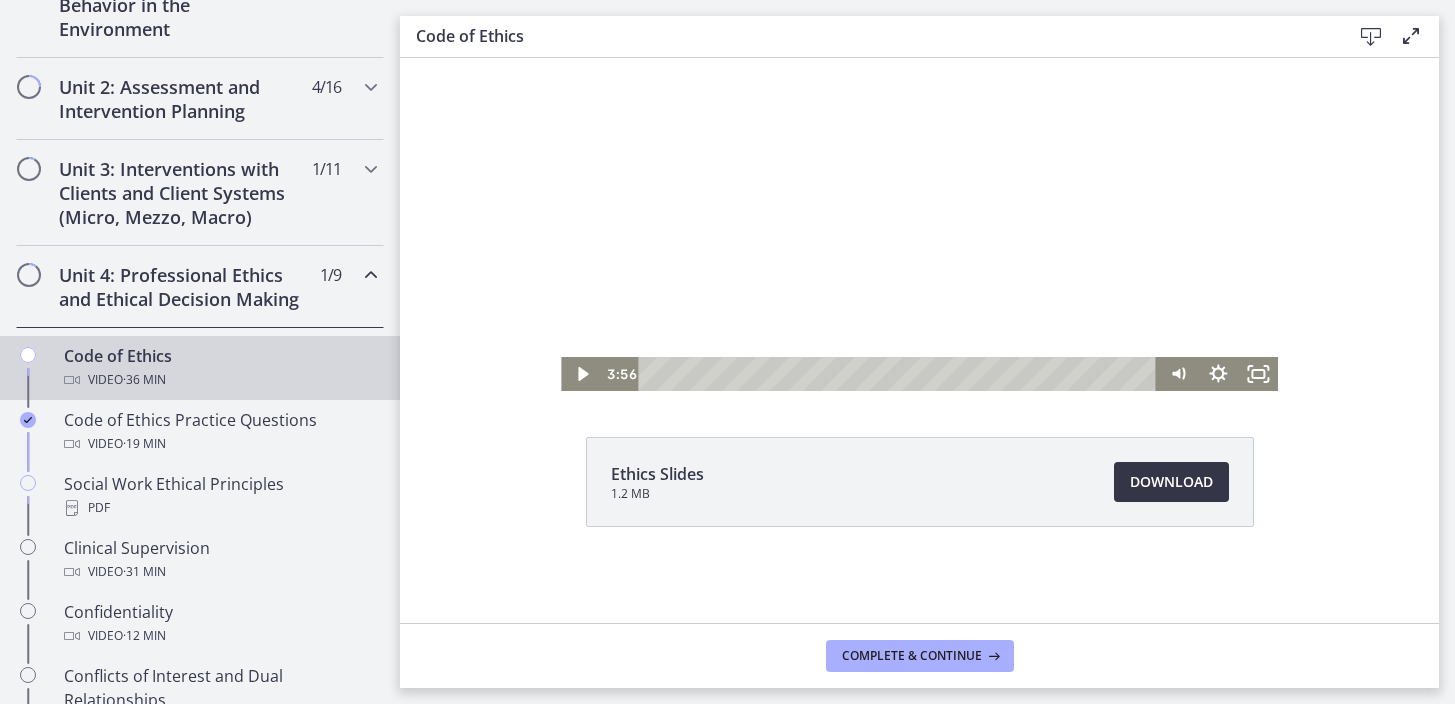 click on "Download
Opens in a new window" at bounding box center (1171, 482) 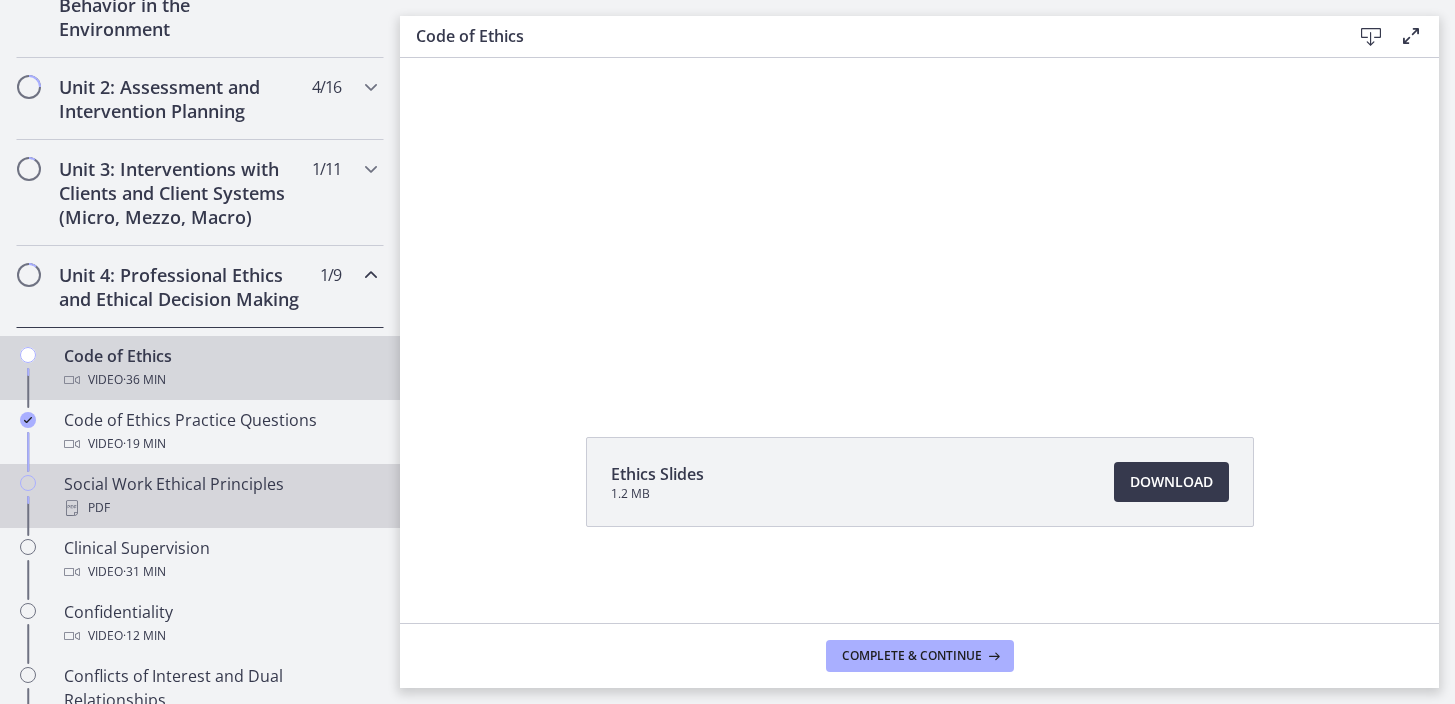 click on "Social Work Ethical Principles
PDF" at bounding box center (220, 496) 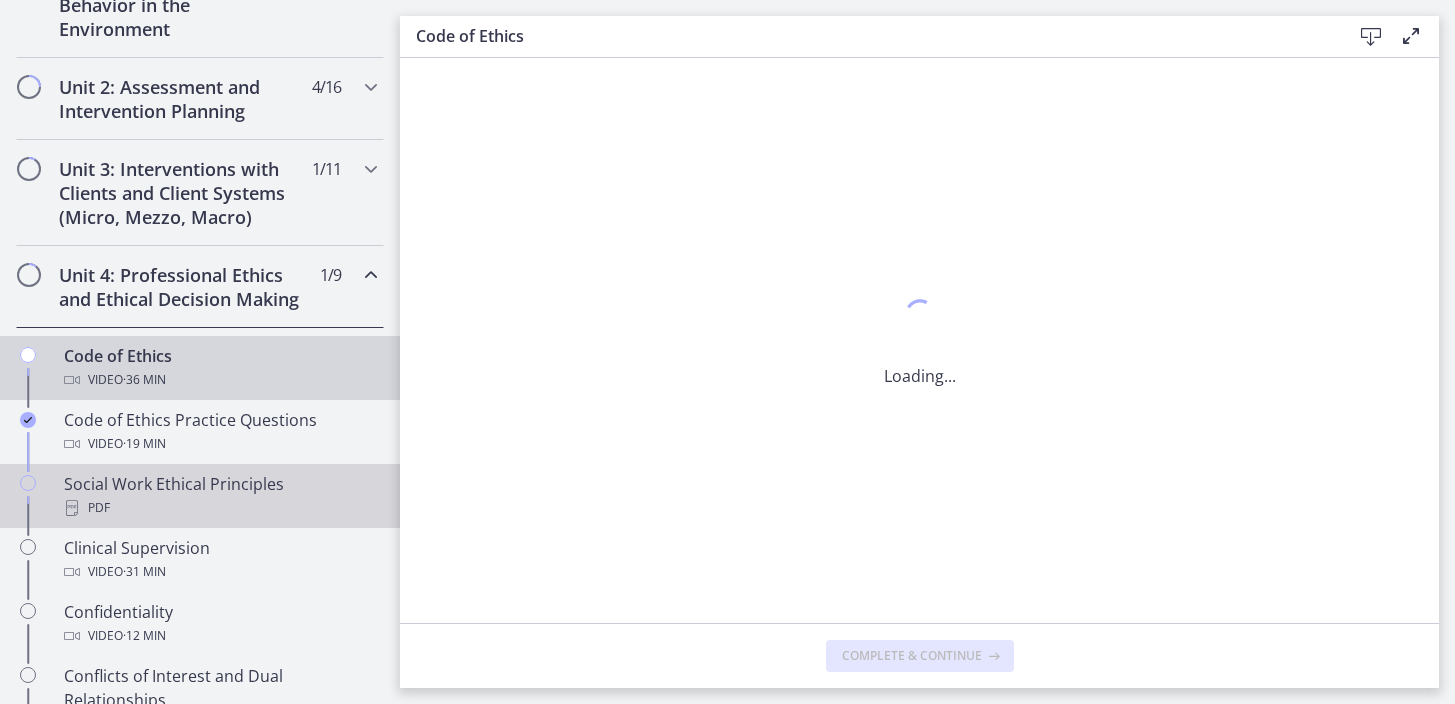 scroll, scrollTop: 0, scrollLeft: 0, axis: both 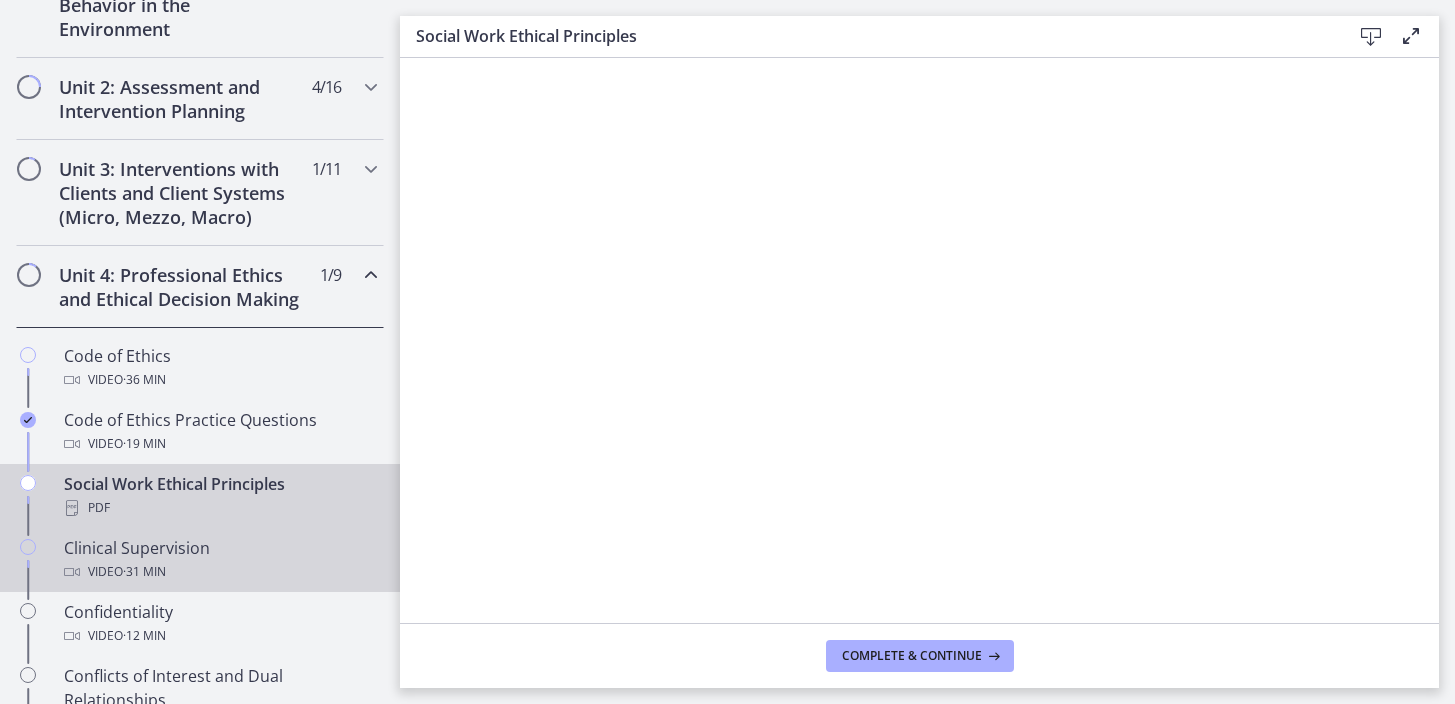 click on "·  31 min" at bounding box center (144, 572) 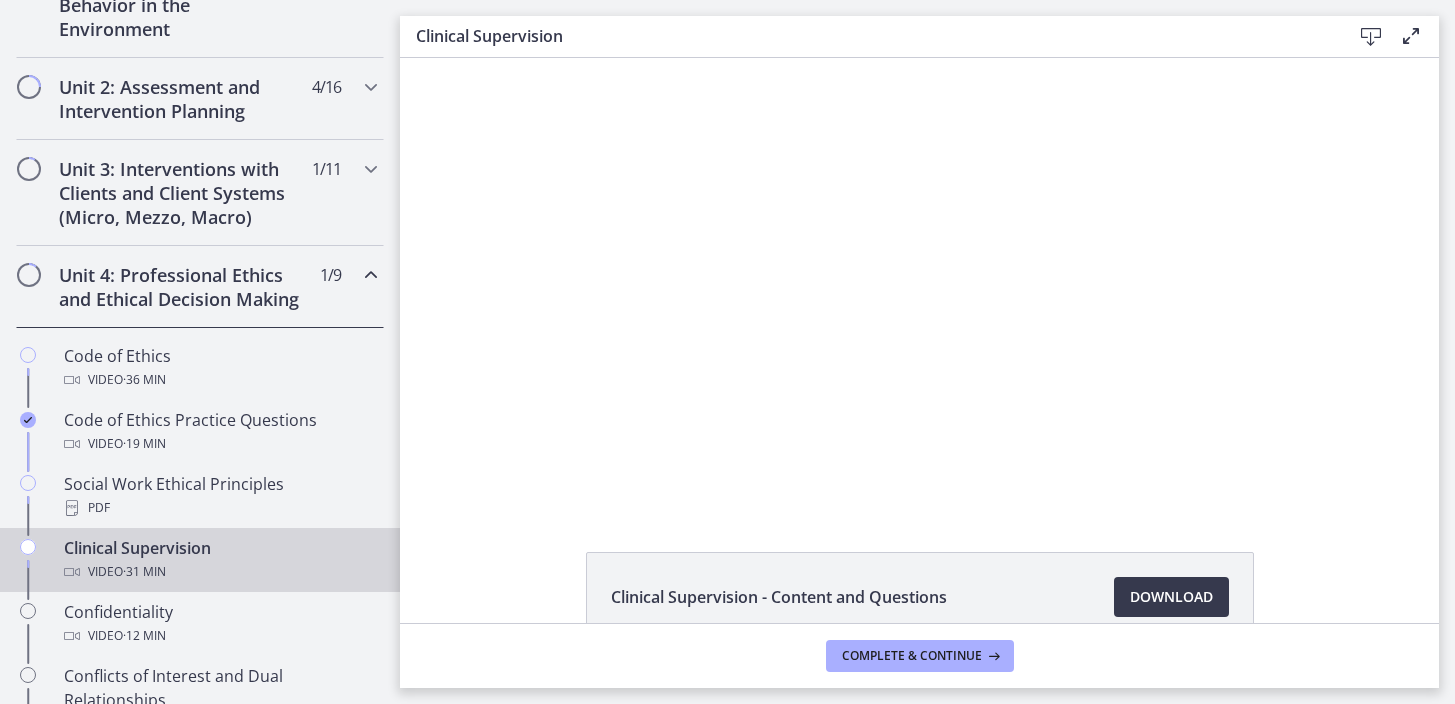 scroll, scrollTop: 0, scrollLeft: 0, axis: both 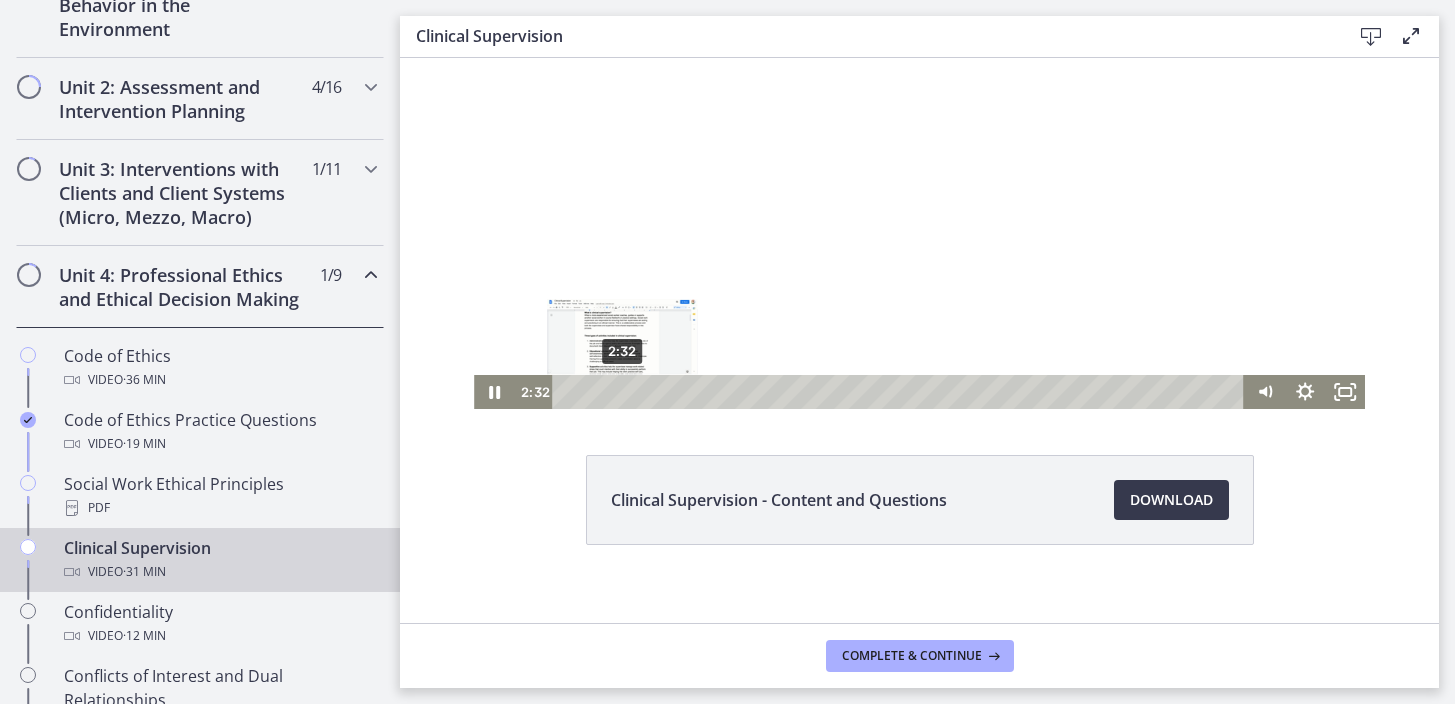 drag, startPoint x: 569, startPoint y: 395, endPoint x: 622, endPoint y: 395, distance: 53 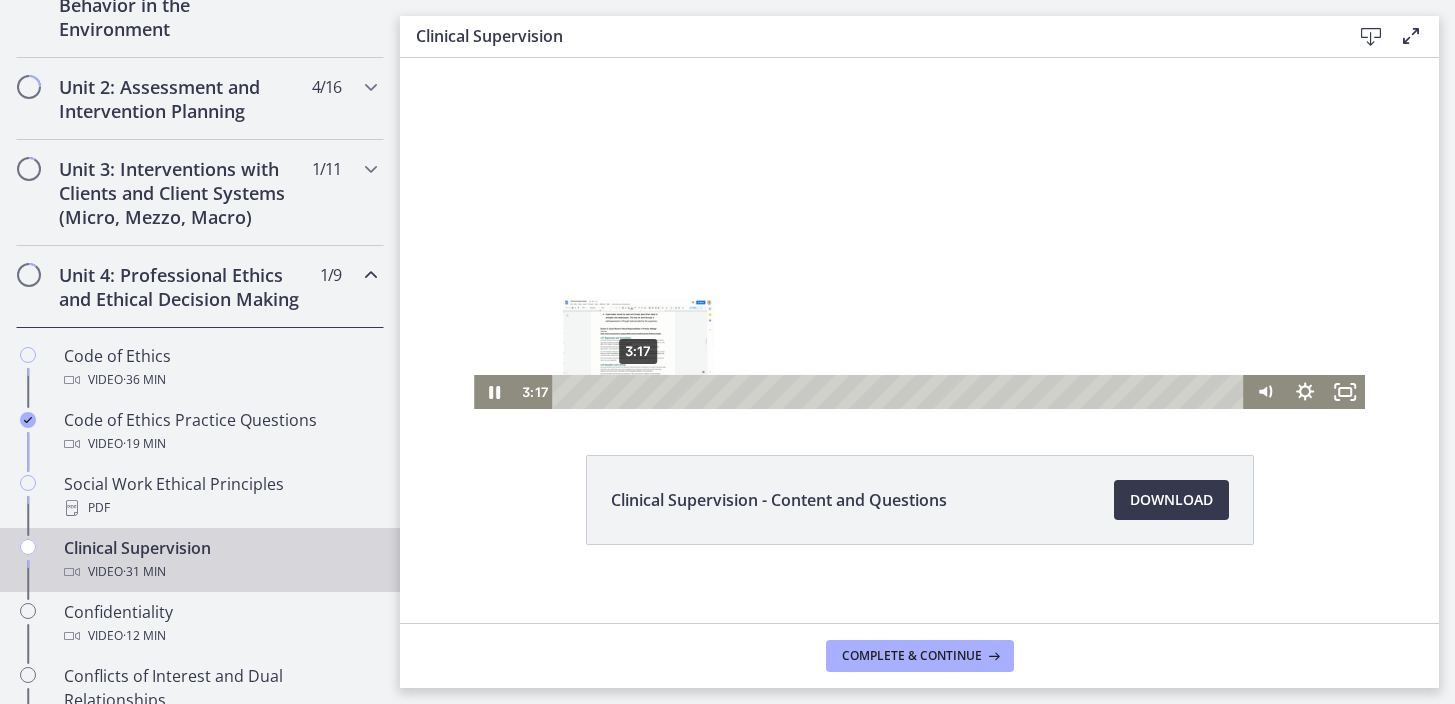 drag, startPoint x: 618, startPoint y: 394, endPoint x: 651, endPoint y: 392, distance: 33.06055 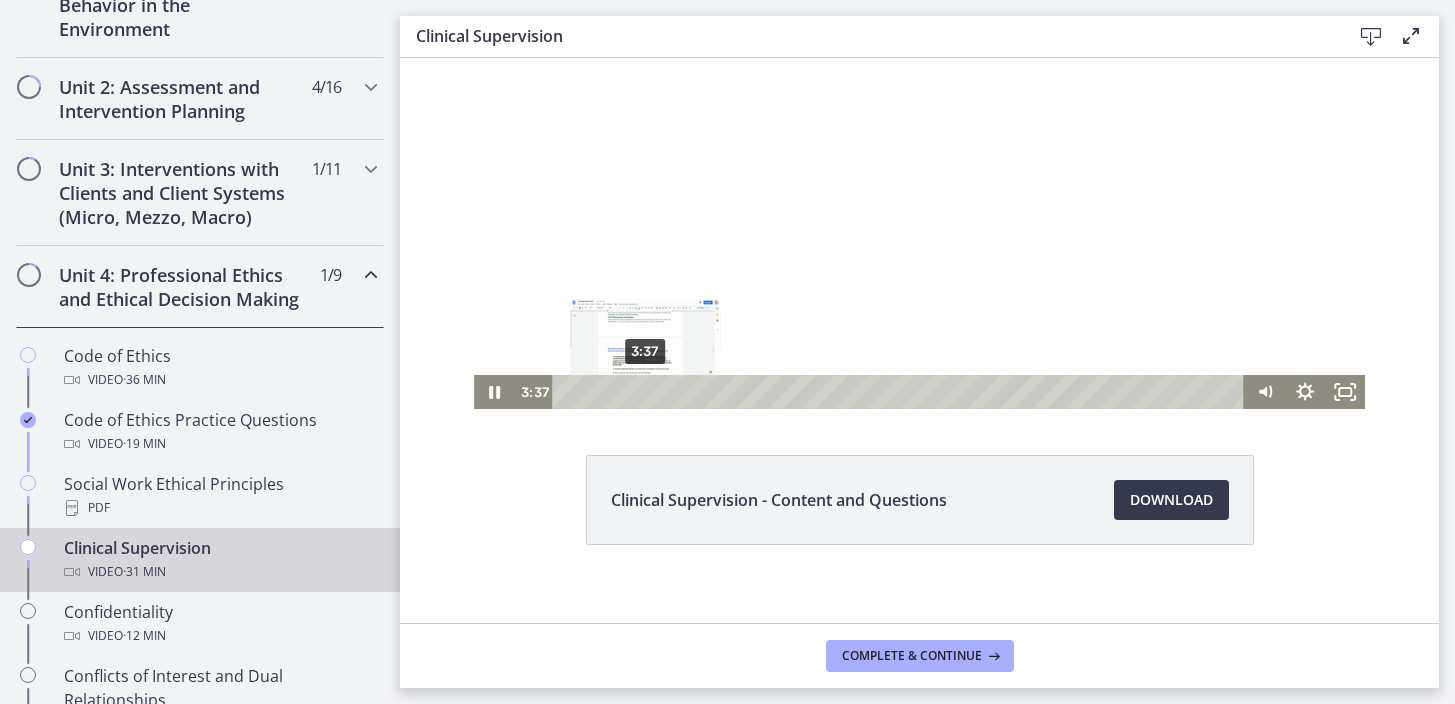 click on "3:37" at bounding box center [900, 392] 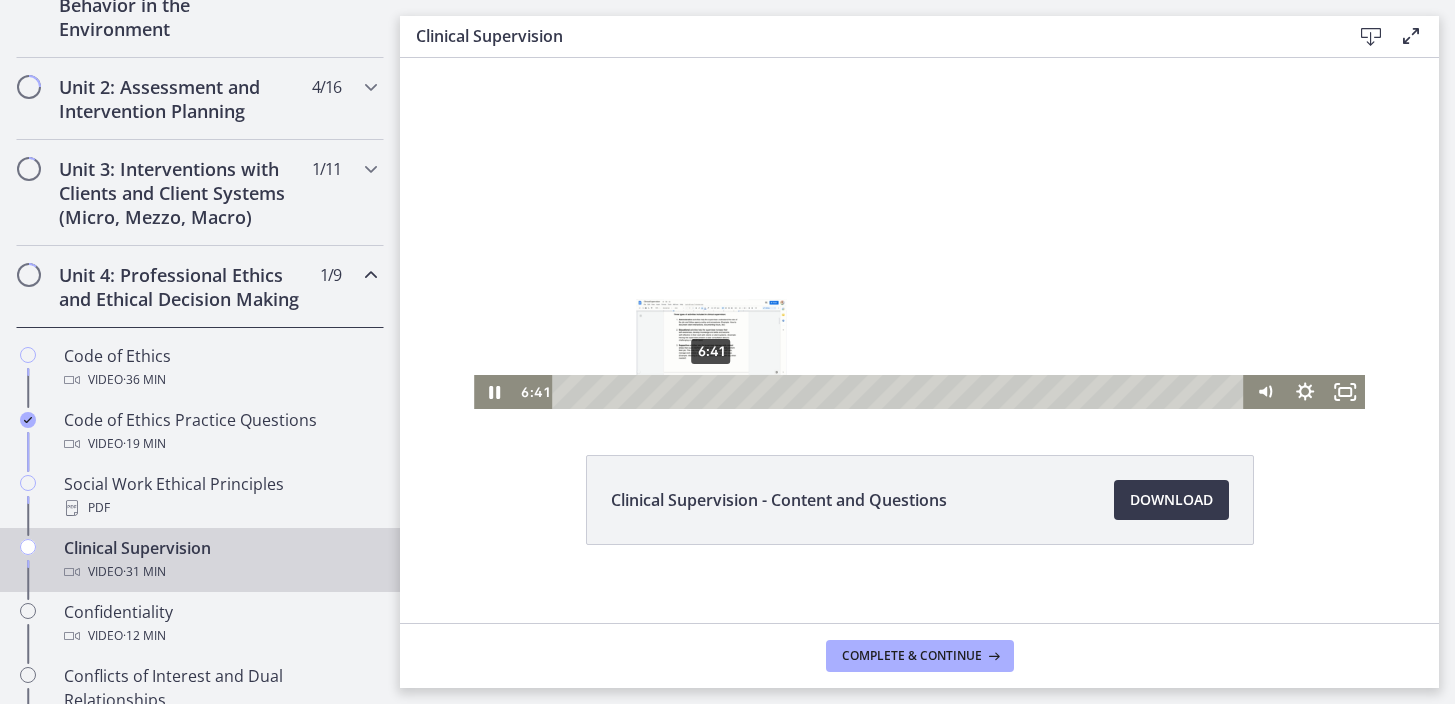 drag, startPoint x: 676, startPoint y: 392, endPoint x: 711, endPoint y: 391, distance: 35.014282 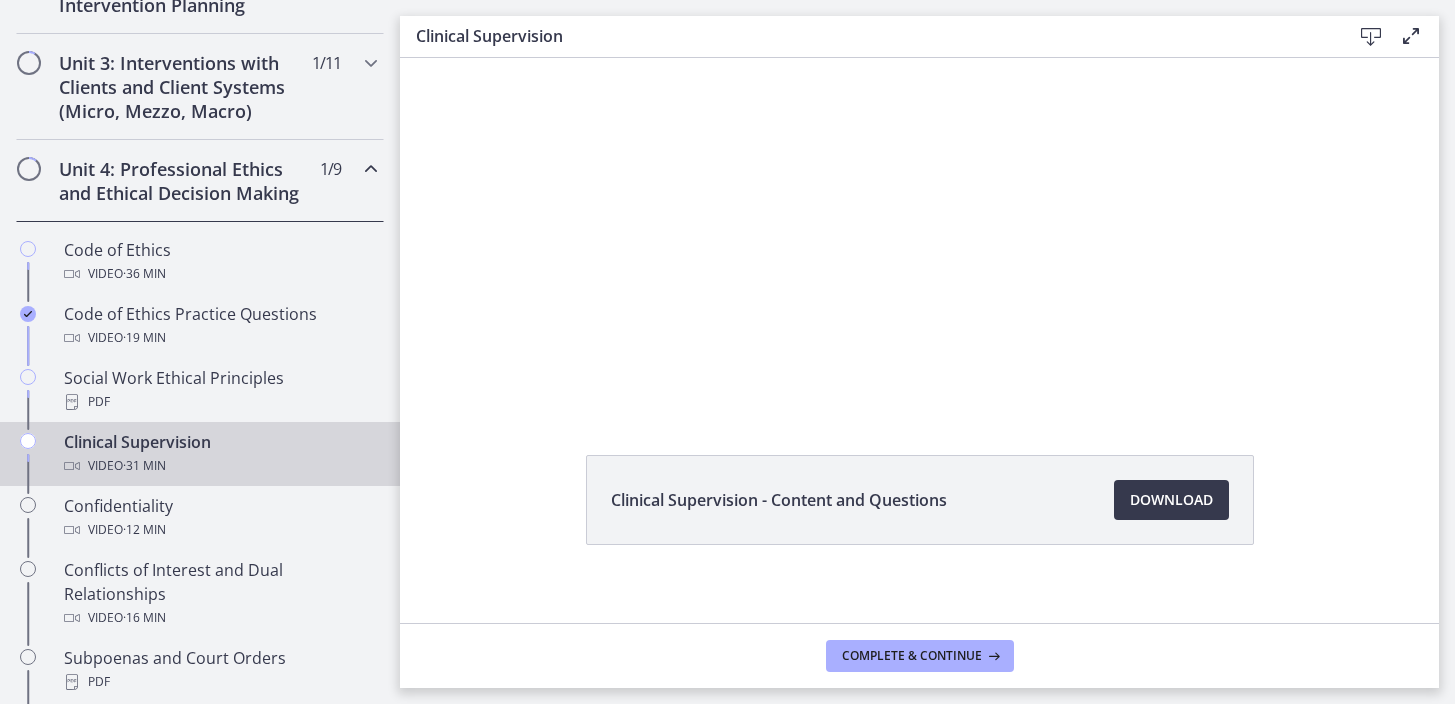scroll, scrollTop: 893, scrollLeft: 0, axis: vertical 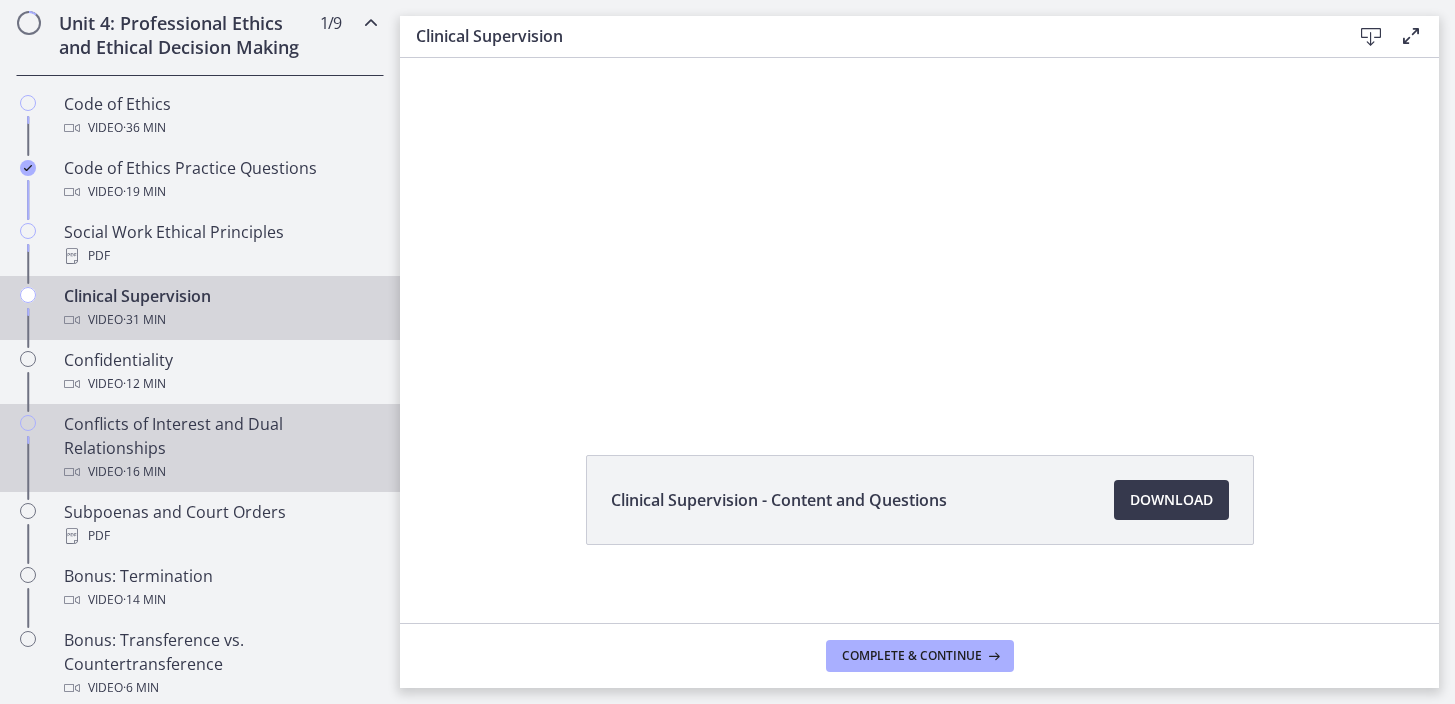 click on "Conflicts of Interest and Dual Relationships
Video
·  16 min" at bounding box center (220, 448) 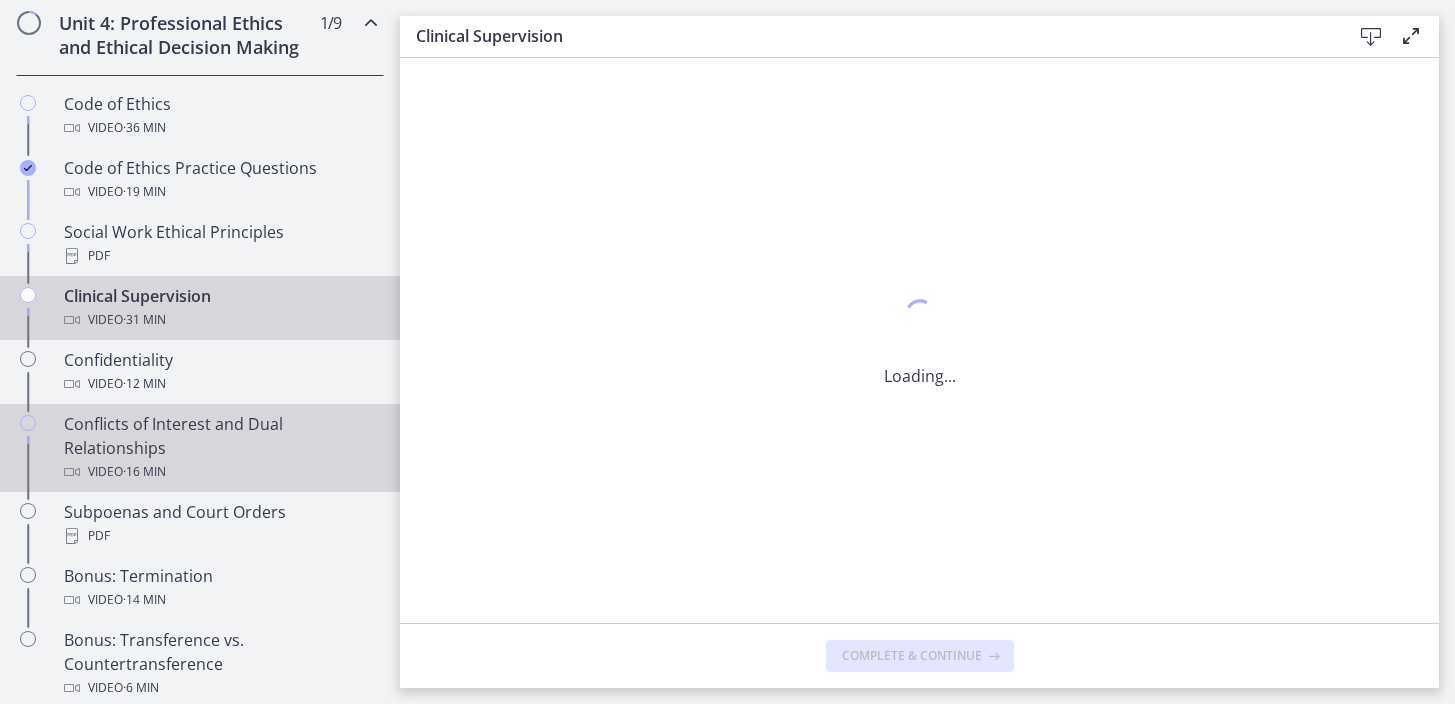 scroll, scrollTop: 0, scrollLeft: 0, axis: both 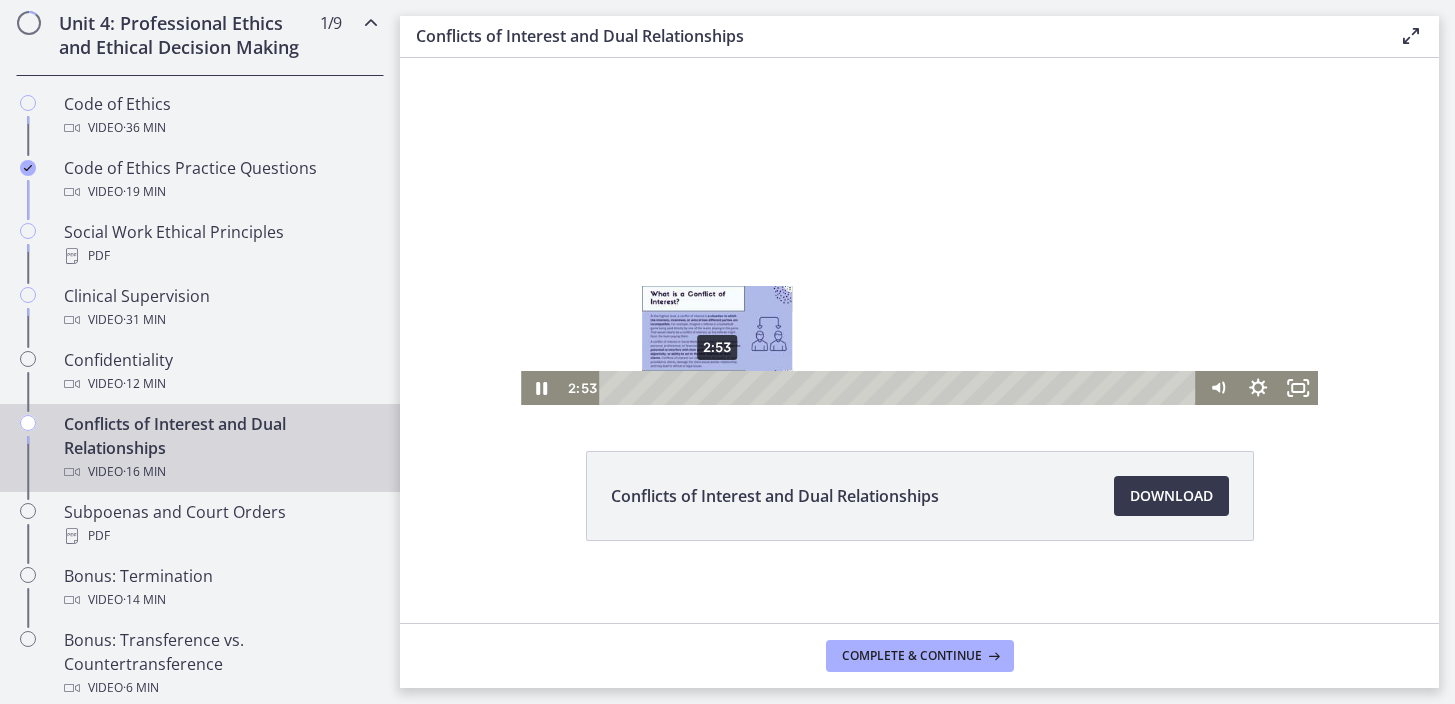 click on "2:53" at bounding box center (901, 388) 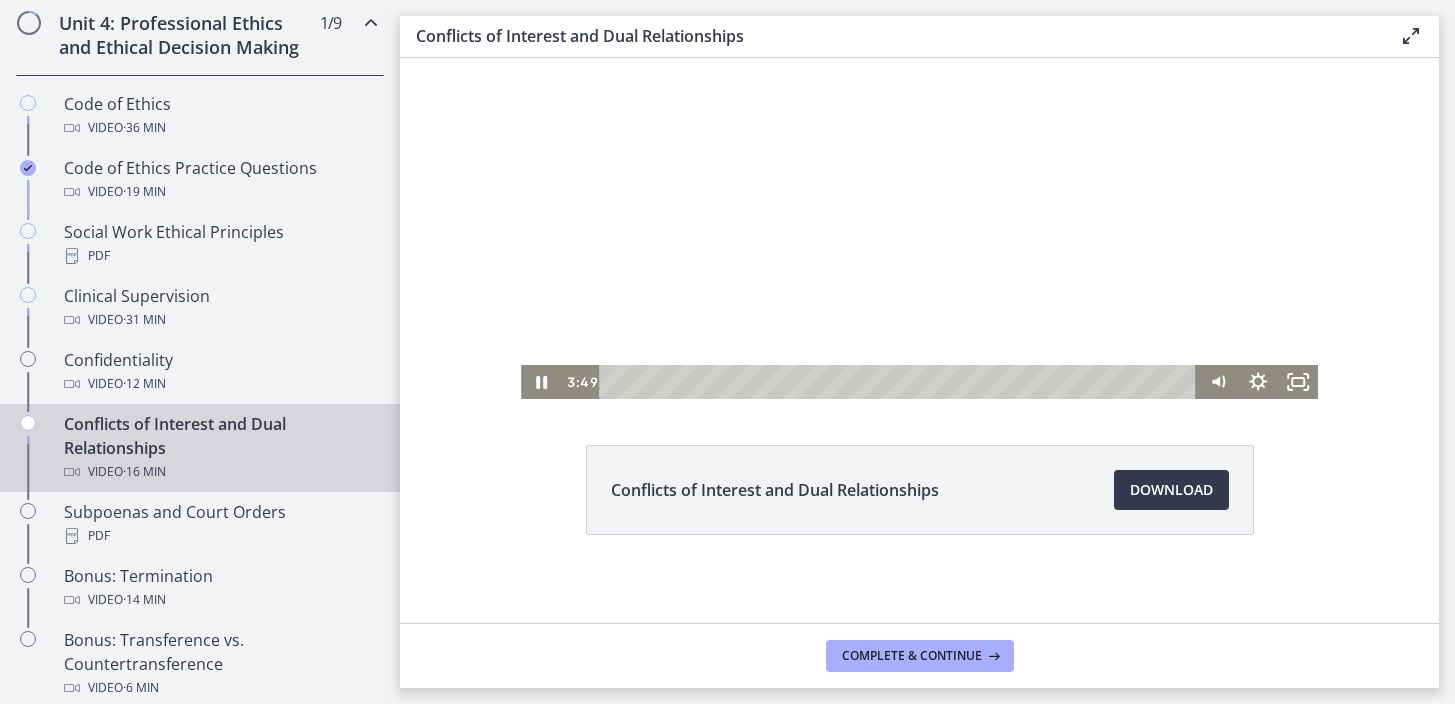 scroll, scrollTop: 115, scrollLeft: 0, axis: vertical 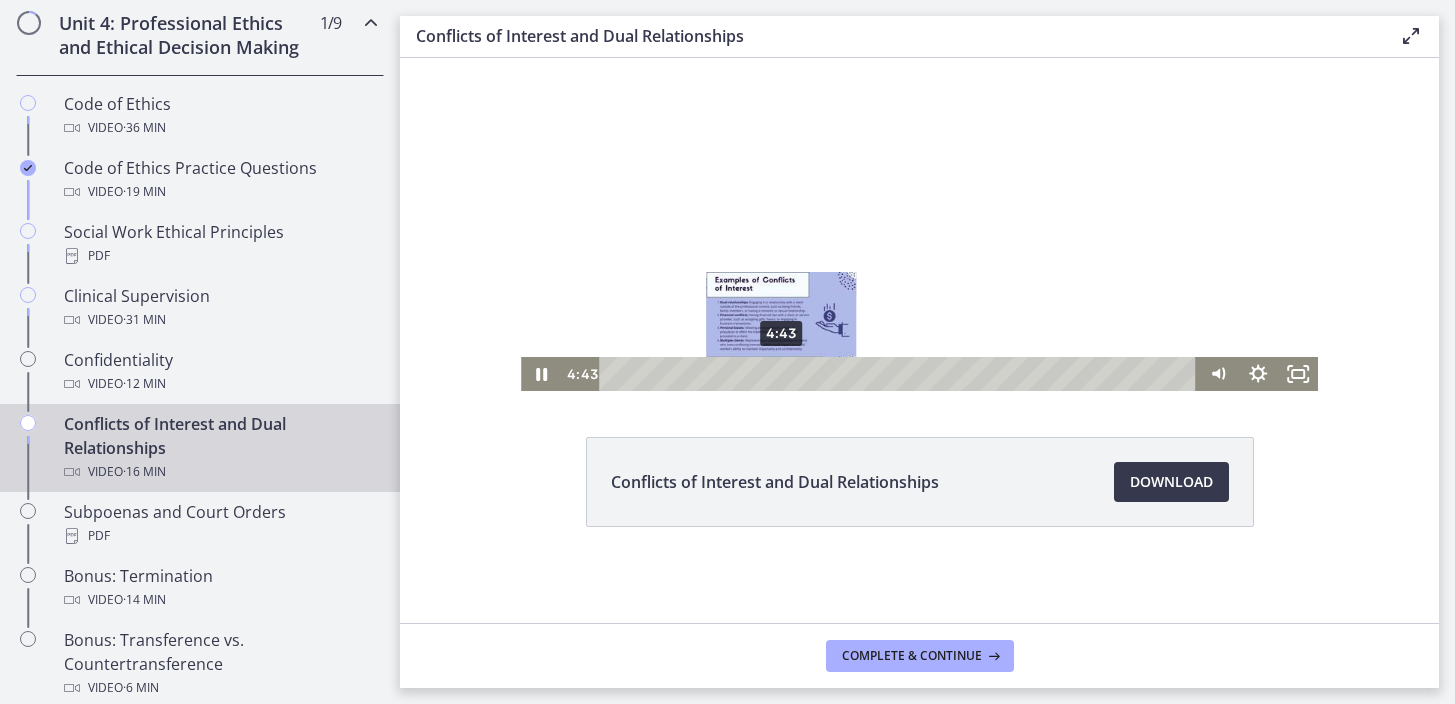 drag, startPoint x: 756, startPoint y: 374, endPoint x: 782, endPoint y: 372, distance: 26.076809 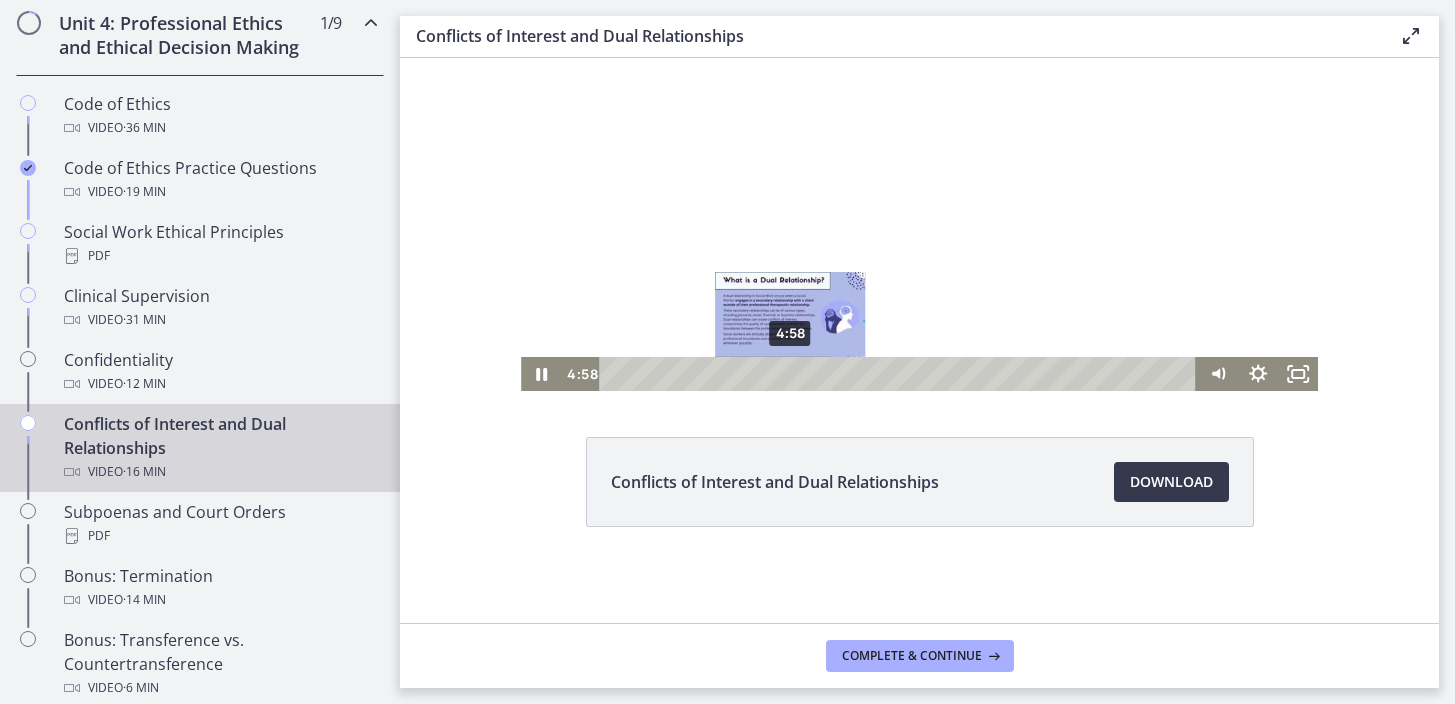 click at bounding box center (790, 373) 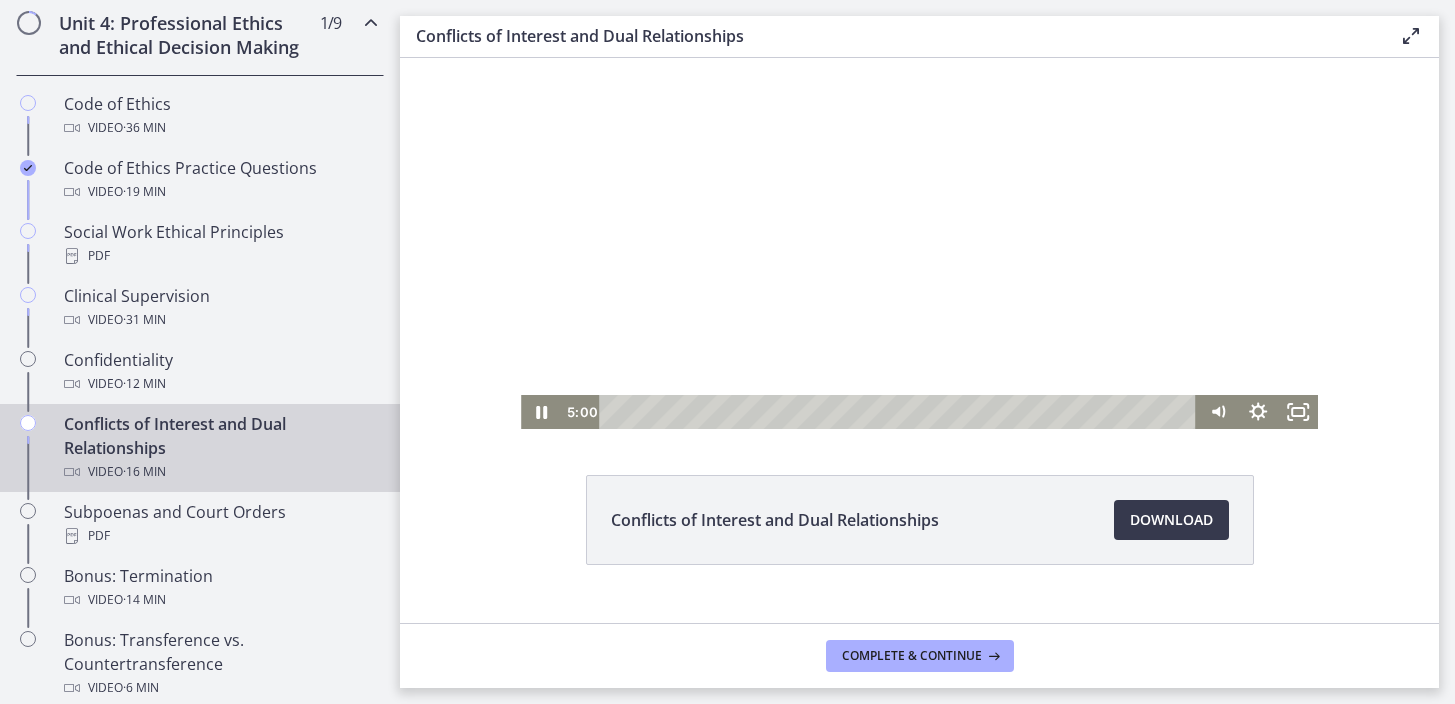 scroll, scrollTop: 78, scrollLeft: 0, axis: vertical 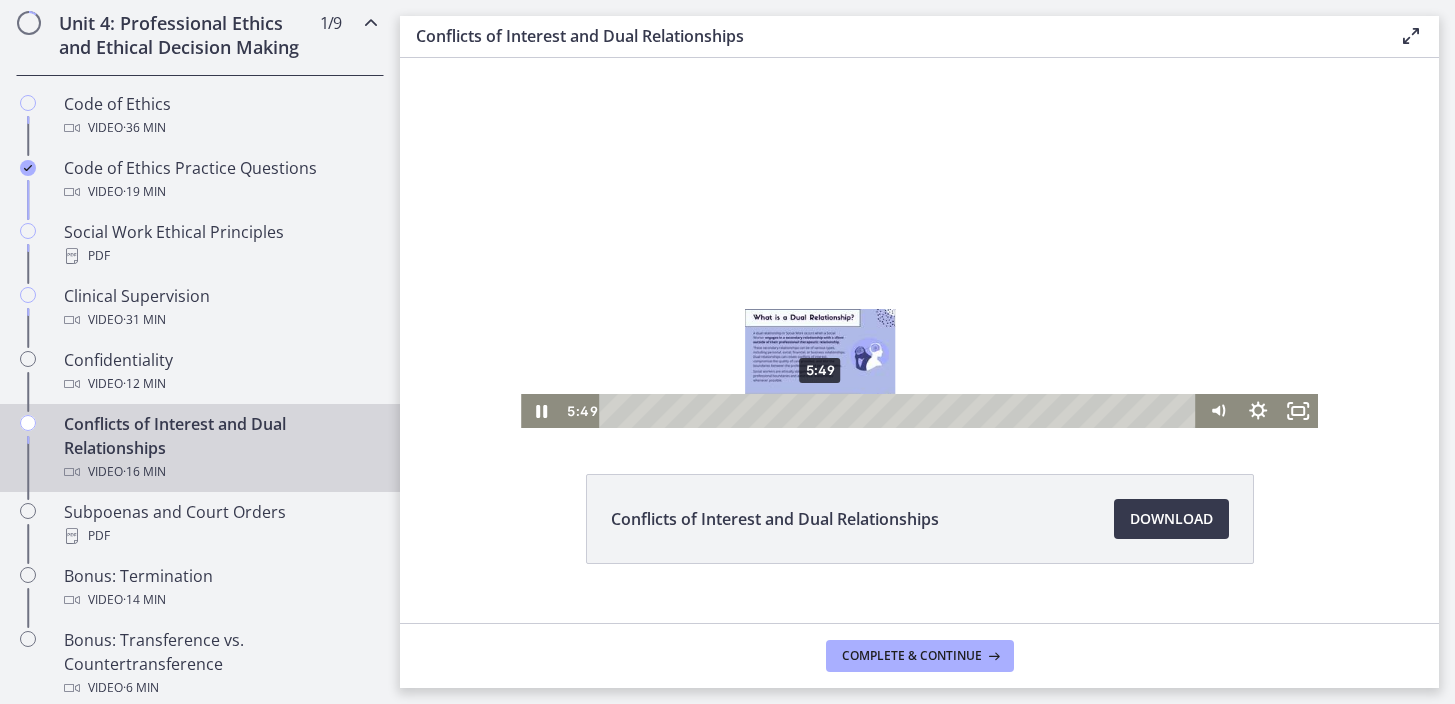 drag, startPoint x: 799, startPoint y: 411, endPoint x: 821, endPoint y: 409, distance: 22.090721 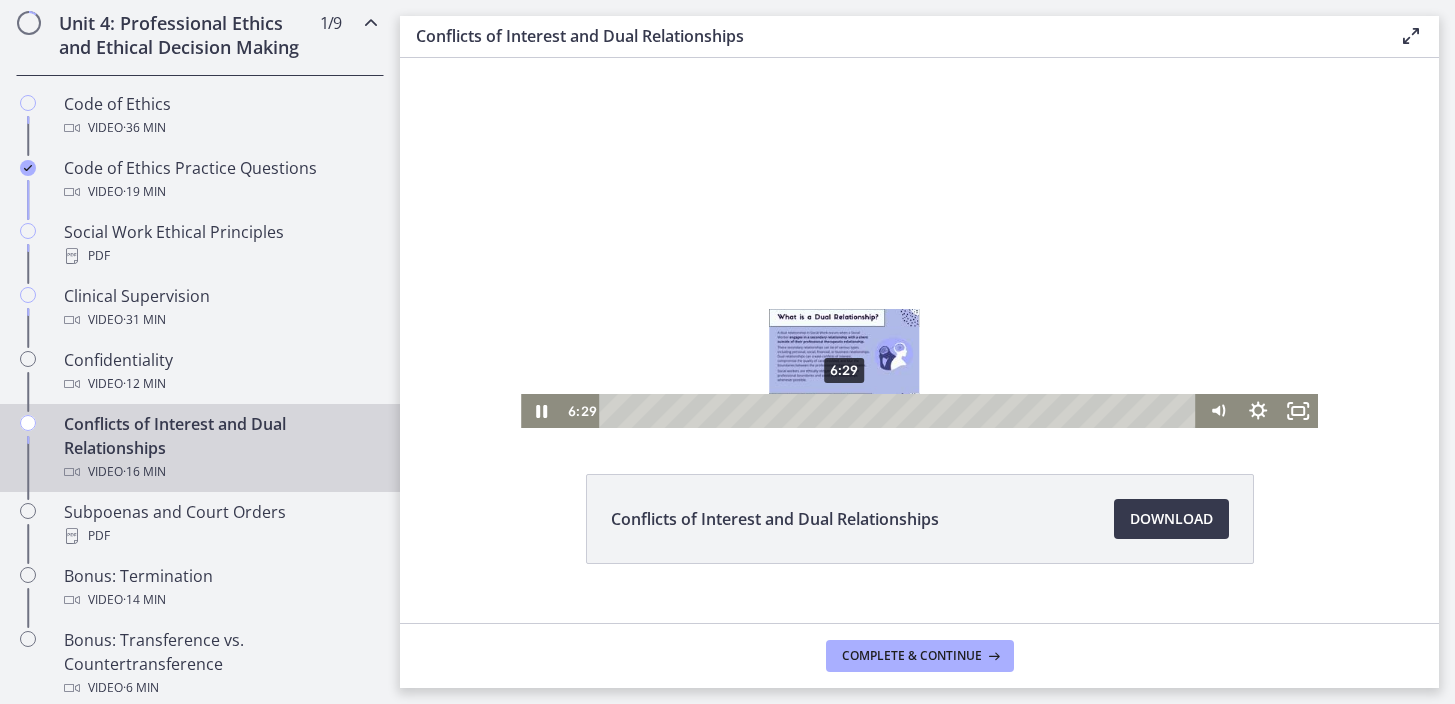 click on "6:29" at bounding box center [901, 411] 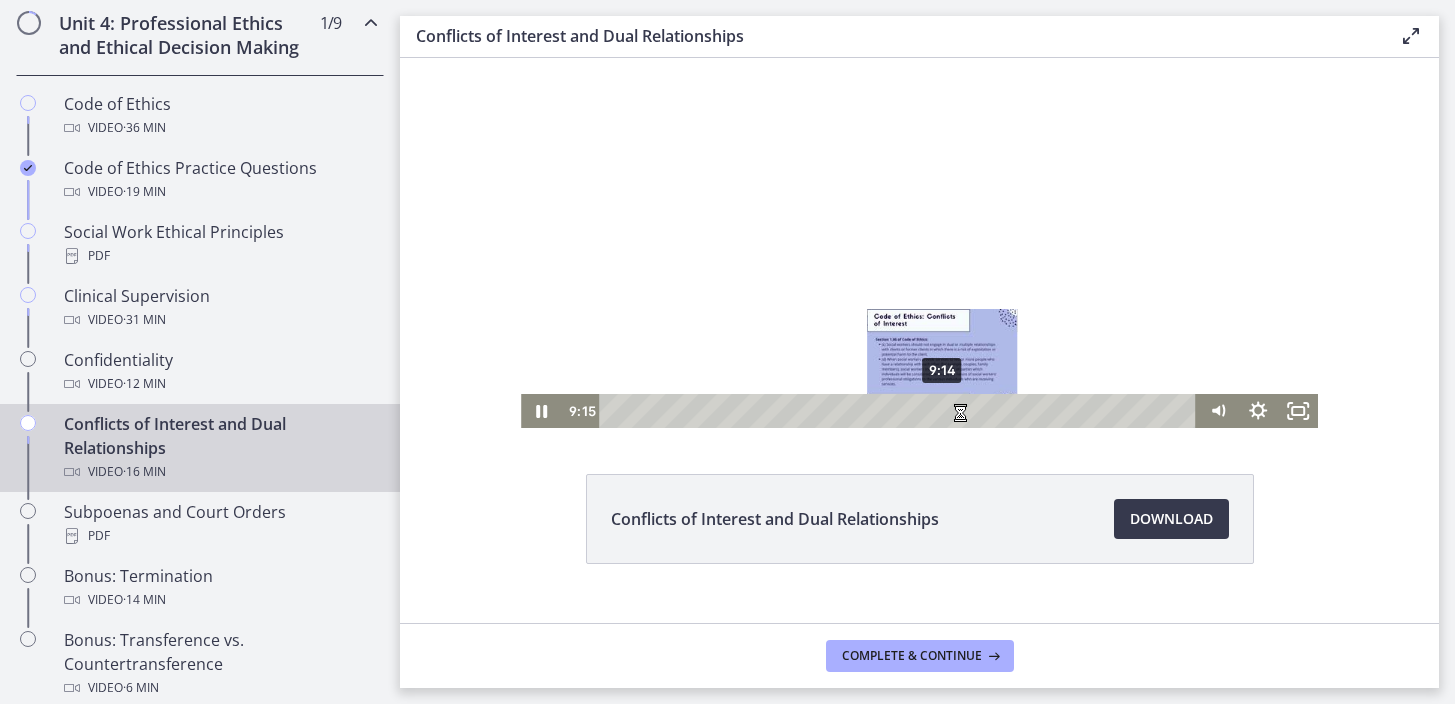 scroll, scrollTop: 0, scrollLeft: 0, axis: both 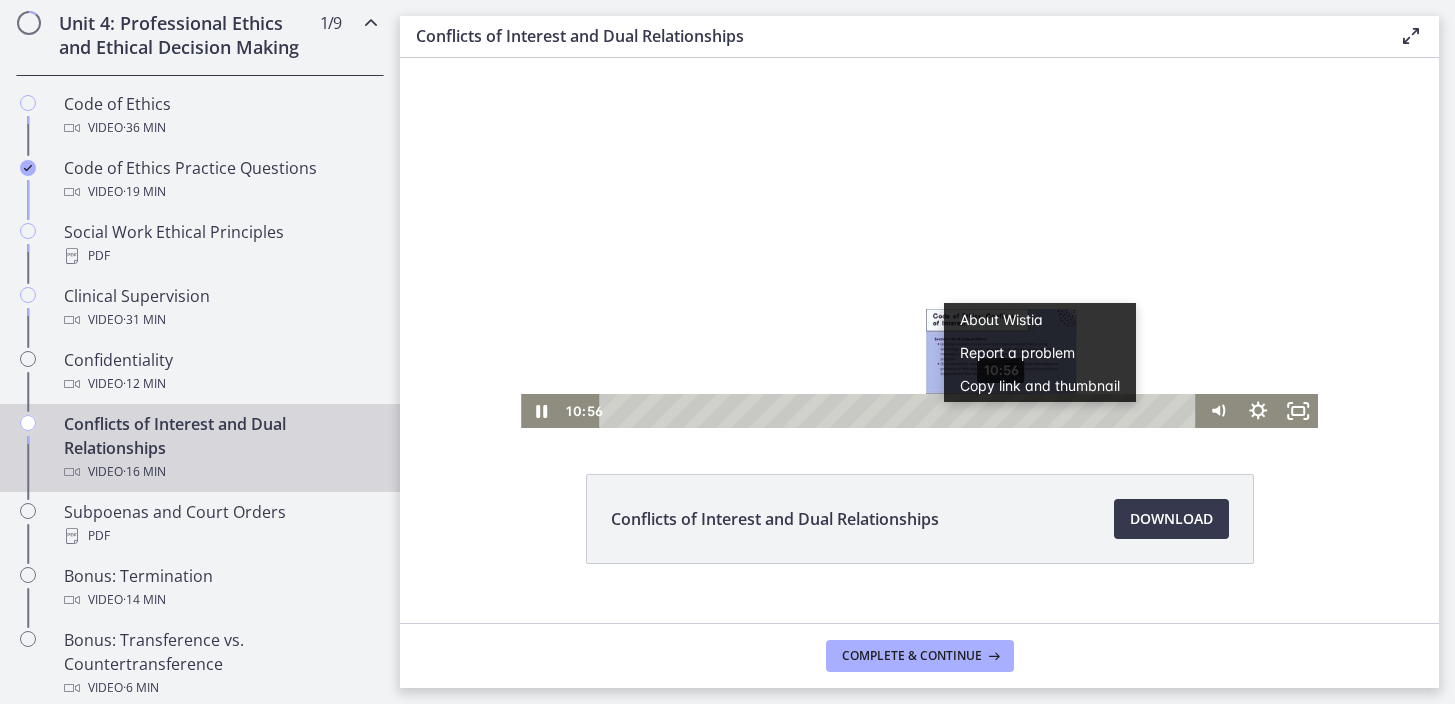 drag, startPoint x: 821, startPoint y: 409, endPoint x: 1003, endPoint y: 406, distance: 182.02472 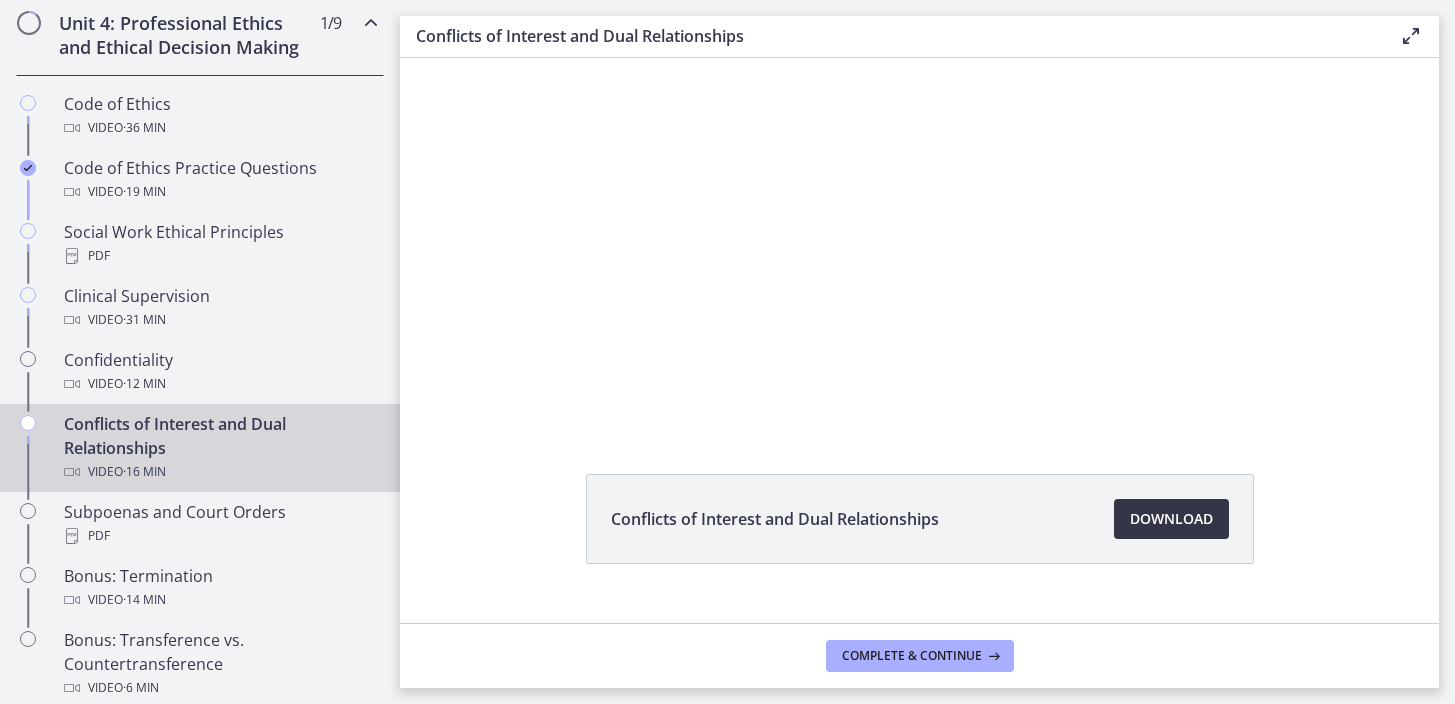 click on "Download
Opens in a new window" at bounding box center [1171, 519] 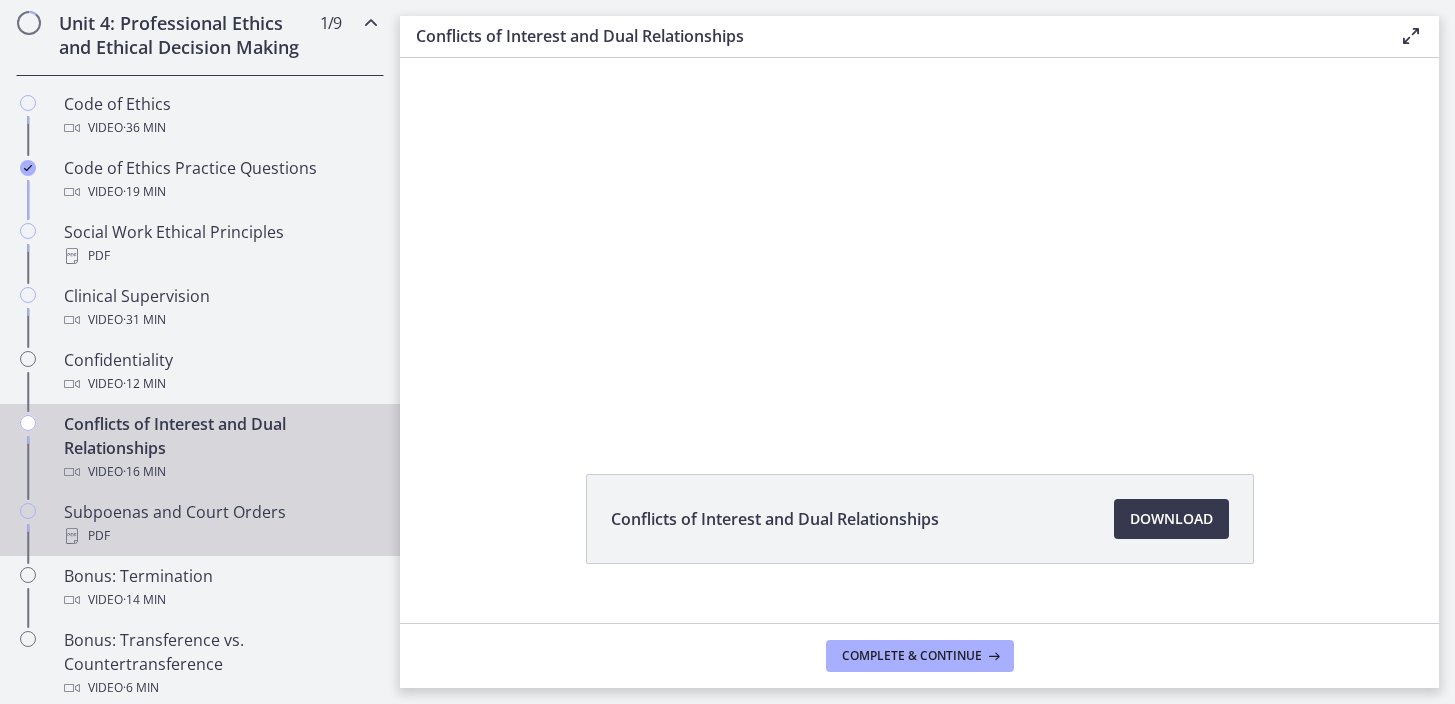 click on "Subpoenas and Court Orders
PDF" at bounding box center [220, 524] 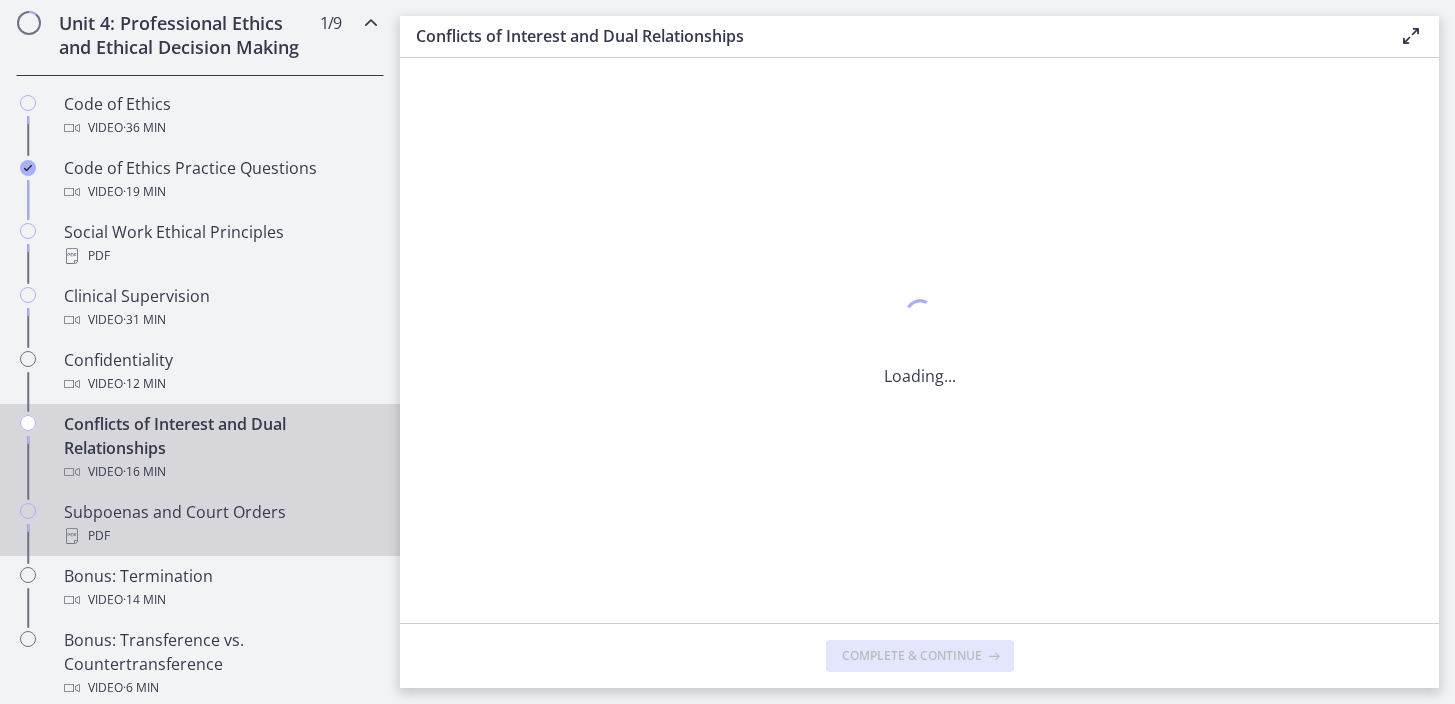 scroll, scrollTop: 0, scrollLeft: 0, axis: both 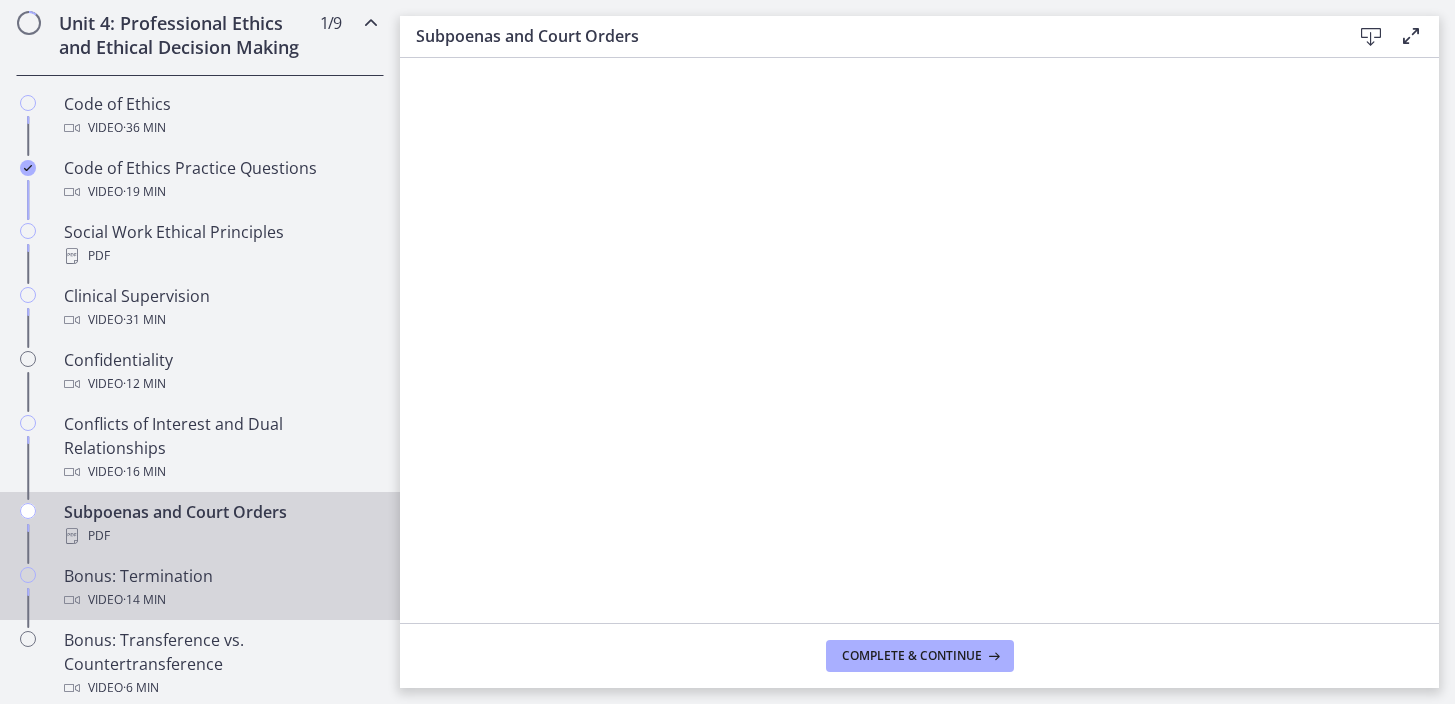 click on "Bonus: Termination
Video
·  14 min" at bounding box center [220, 588] 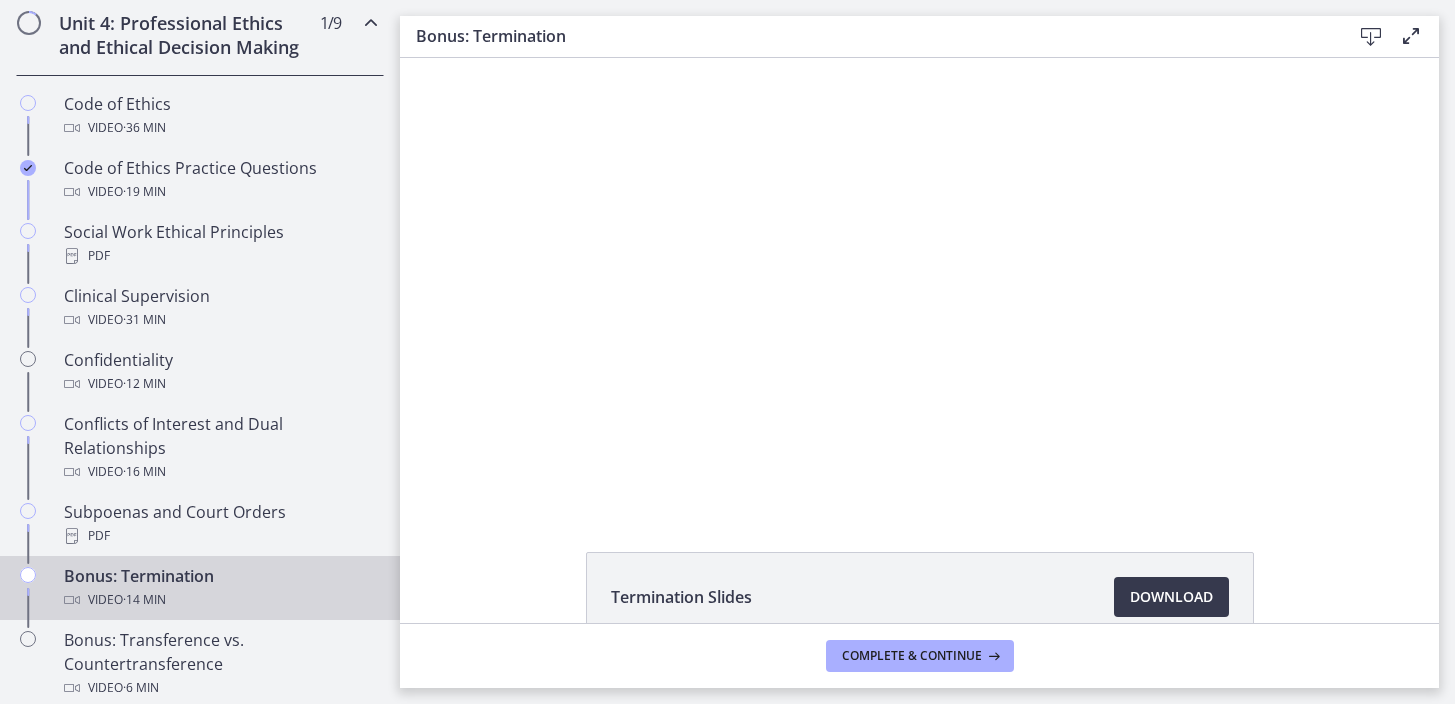 scroll, scrollTop: 0, scrollLeft: 0, axis: both 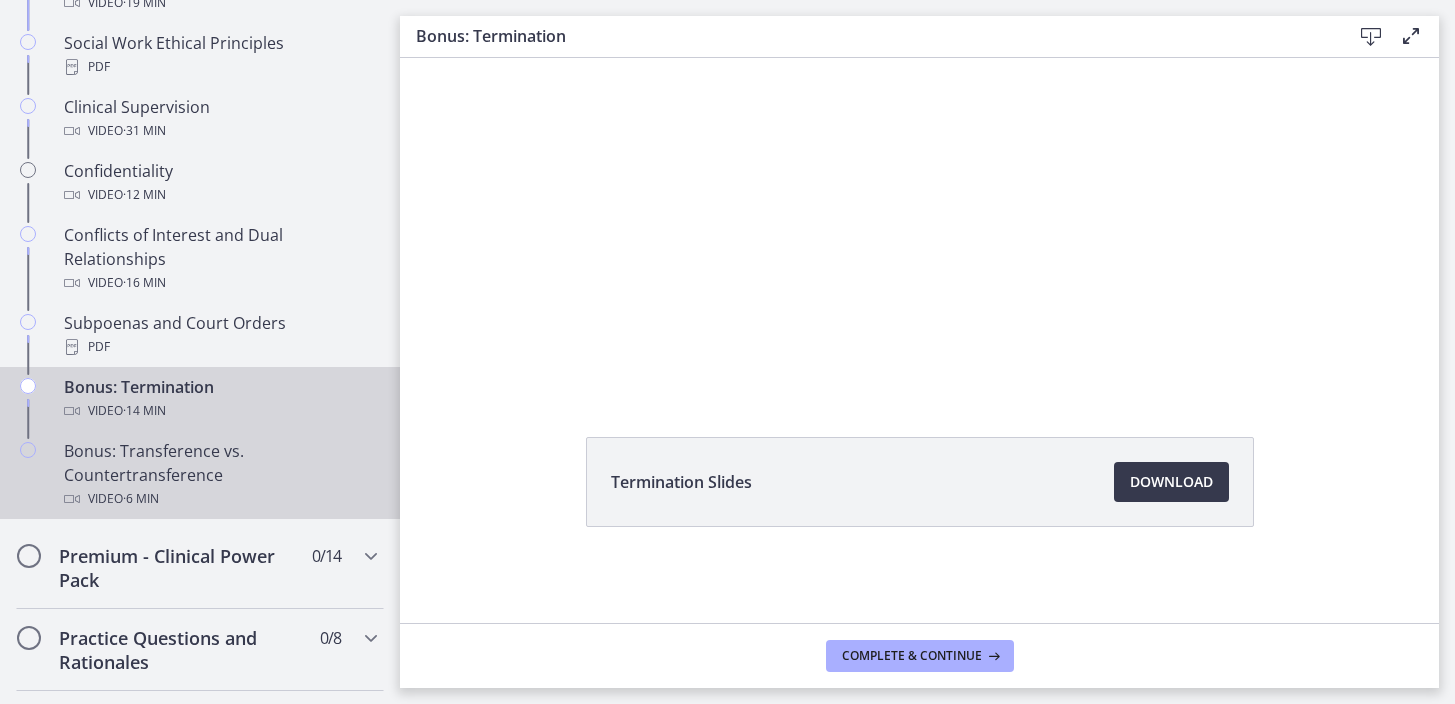 click on "Bonus: Transference vs. Countertransference
Video
·  6 min" at bounding box center (220, 475) 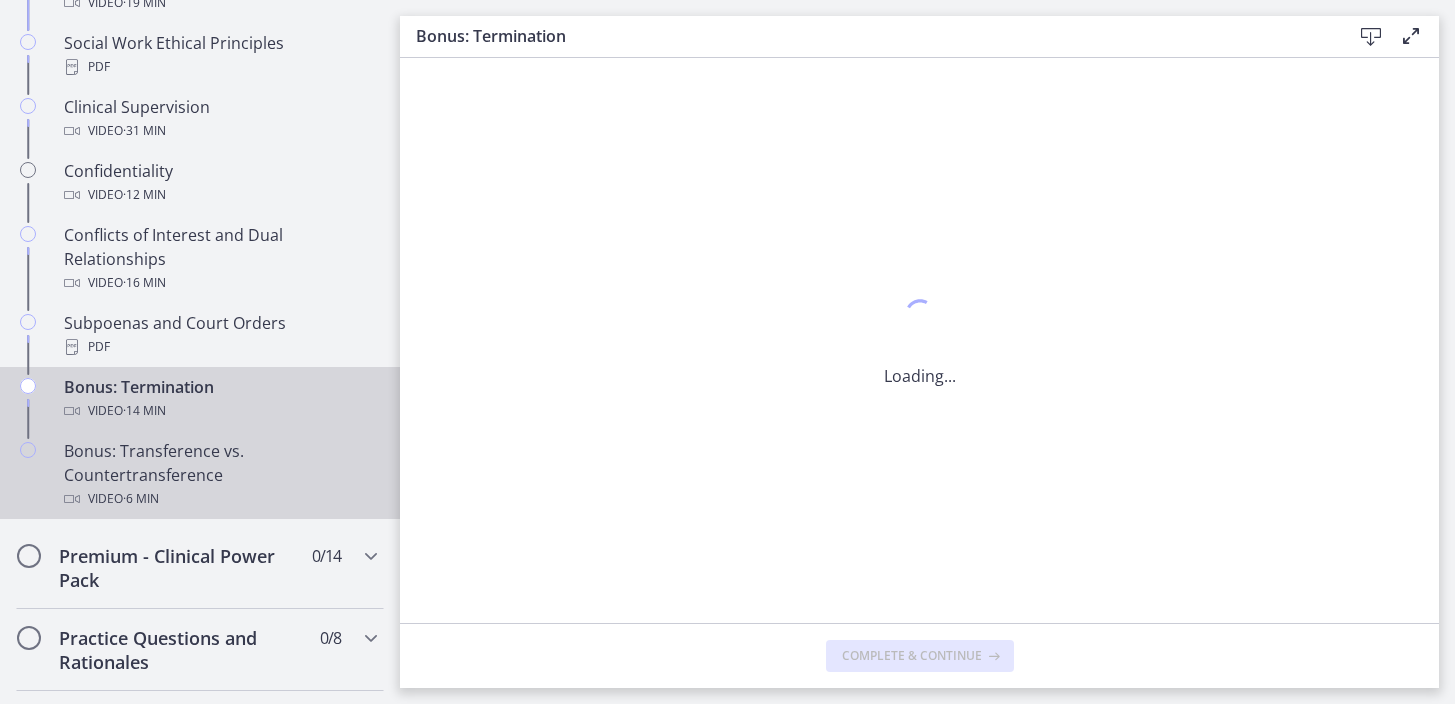 scroll, scrollTop: 0, scrollLeft: 0, axis: both 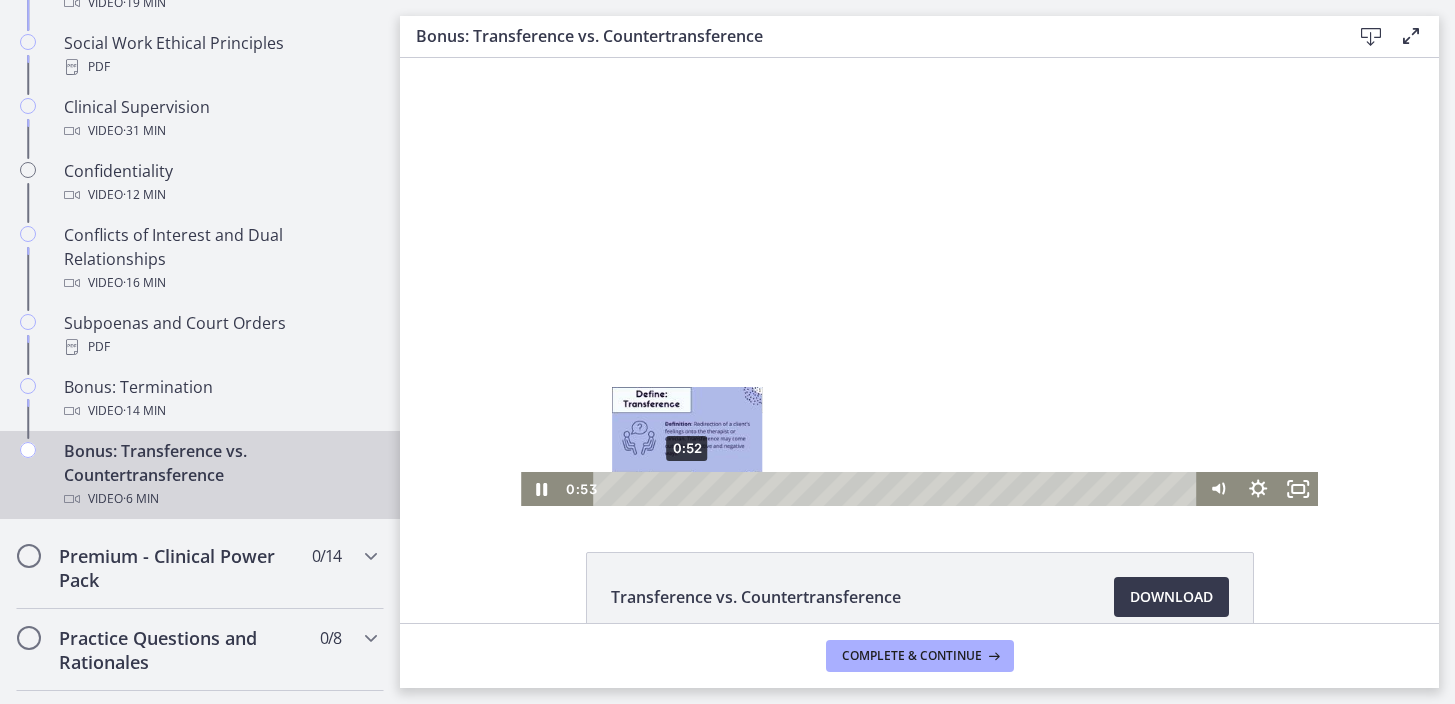 drag, startPoint x: 607, startPoint y: 485, endPoint x: 687, endPoint y: 487, distance: 80.024994 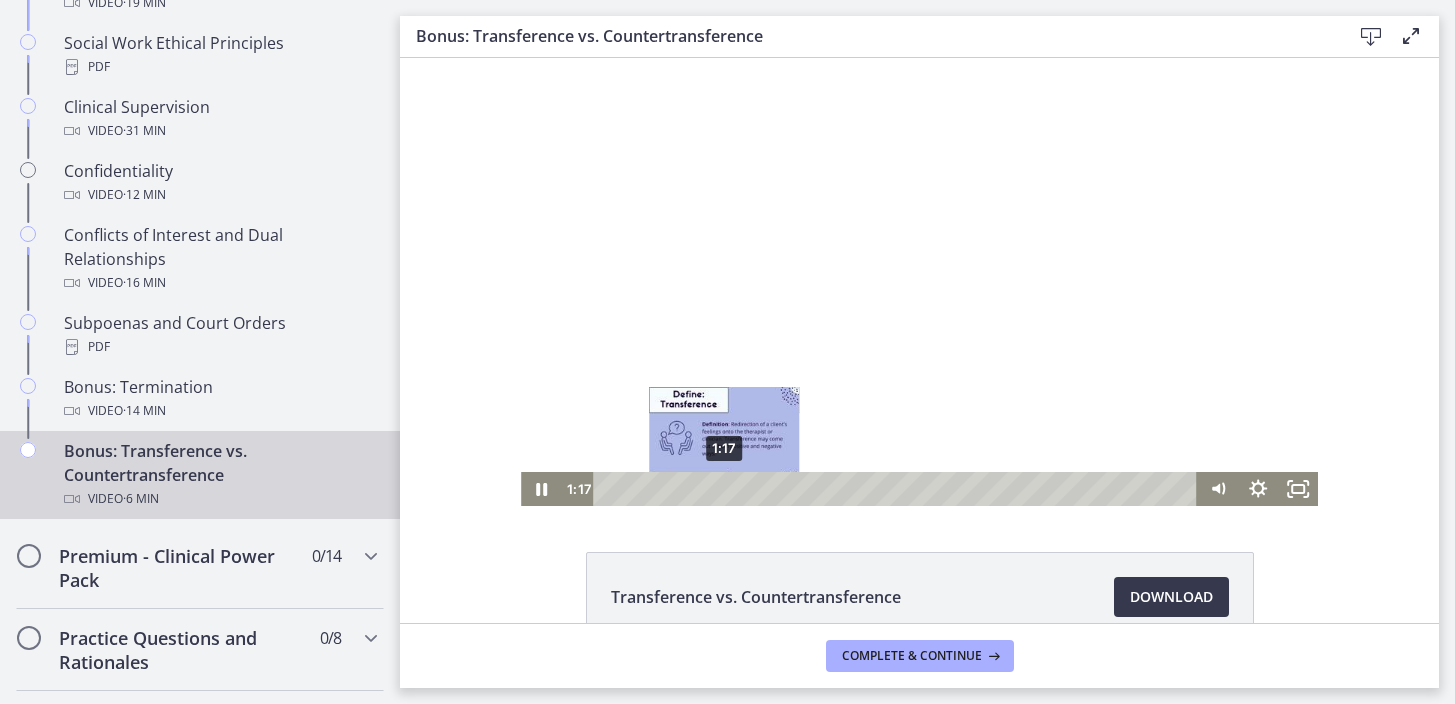 click on "1:17" at bounding box center (898, 489) 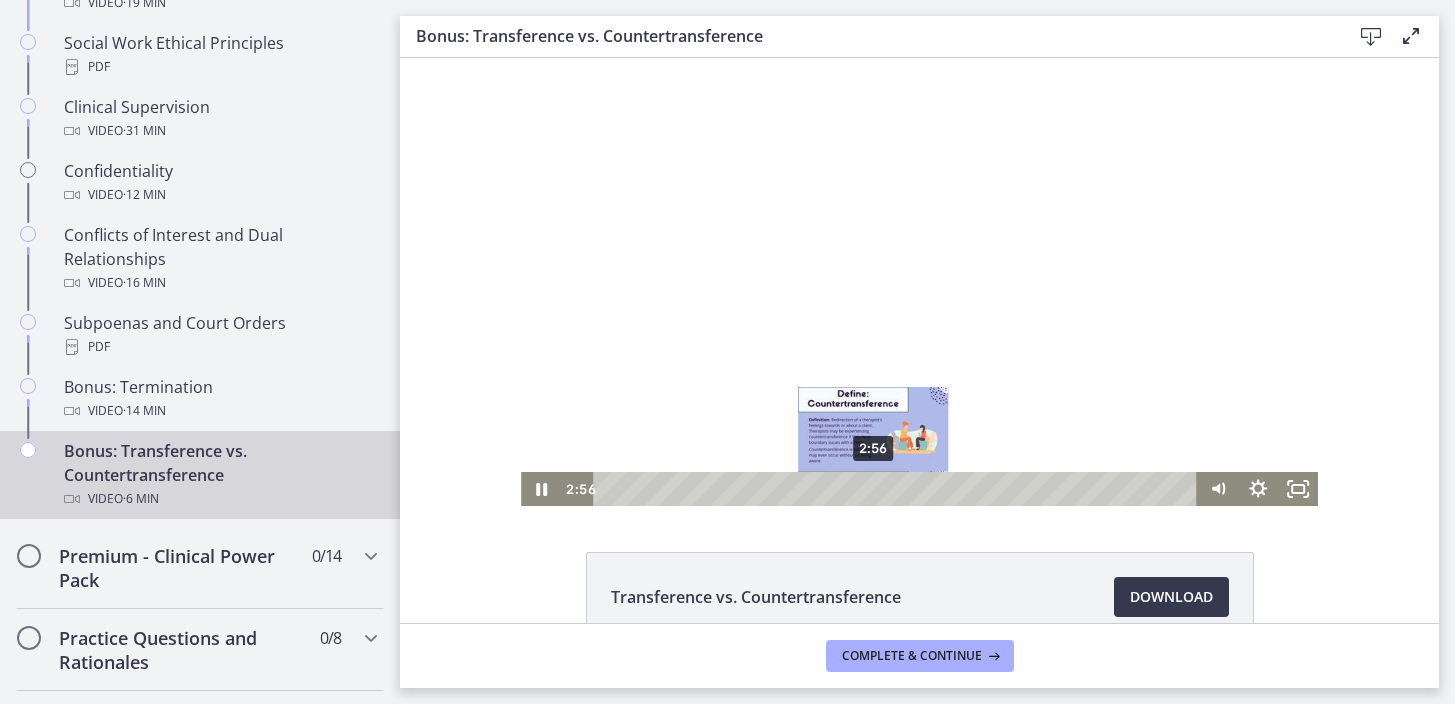 drag, startPoint x: 699, startPoint y: 483, endPoint x: 875, endPoint y: 485, distance: 176.01137 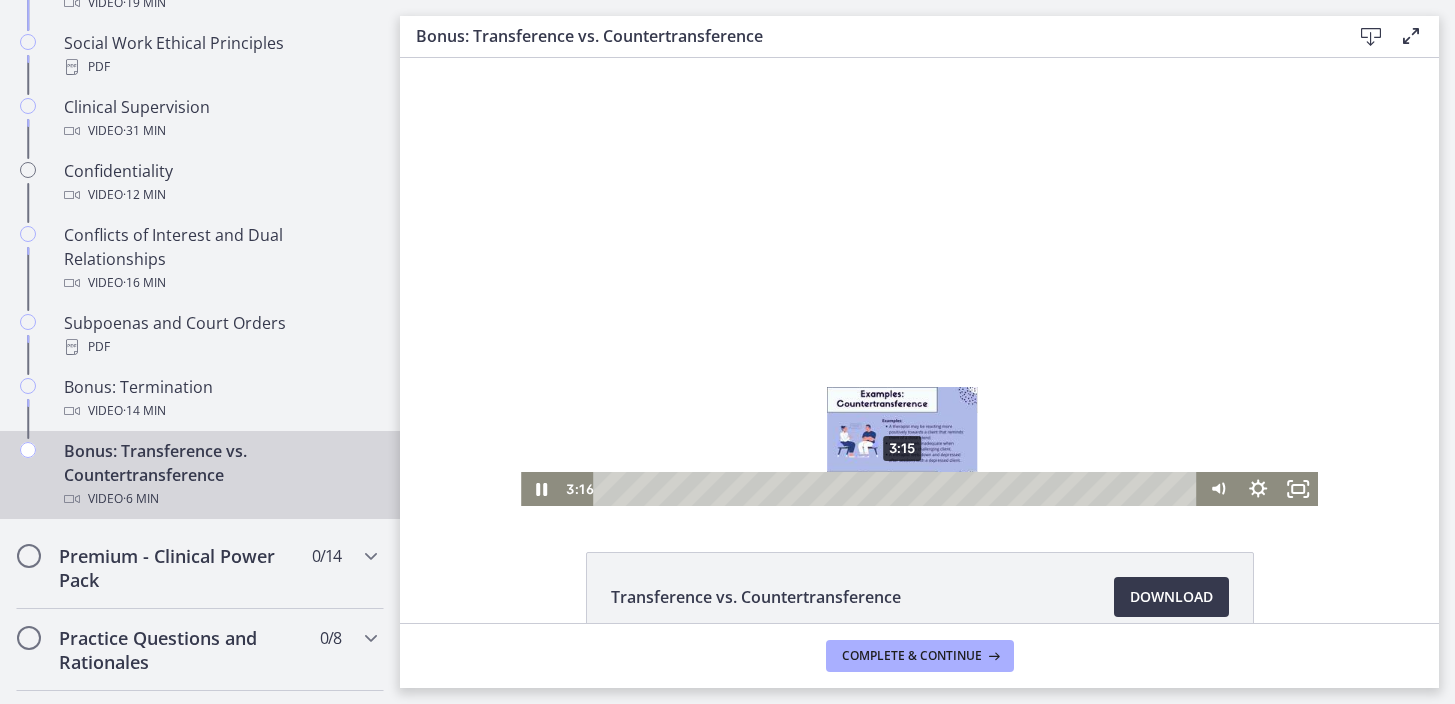 drag, startPoint x: 875, startPoint y: 485, endPoint x: 903, endPoint y: 486, distance: 28.01785 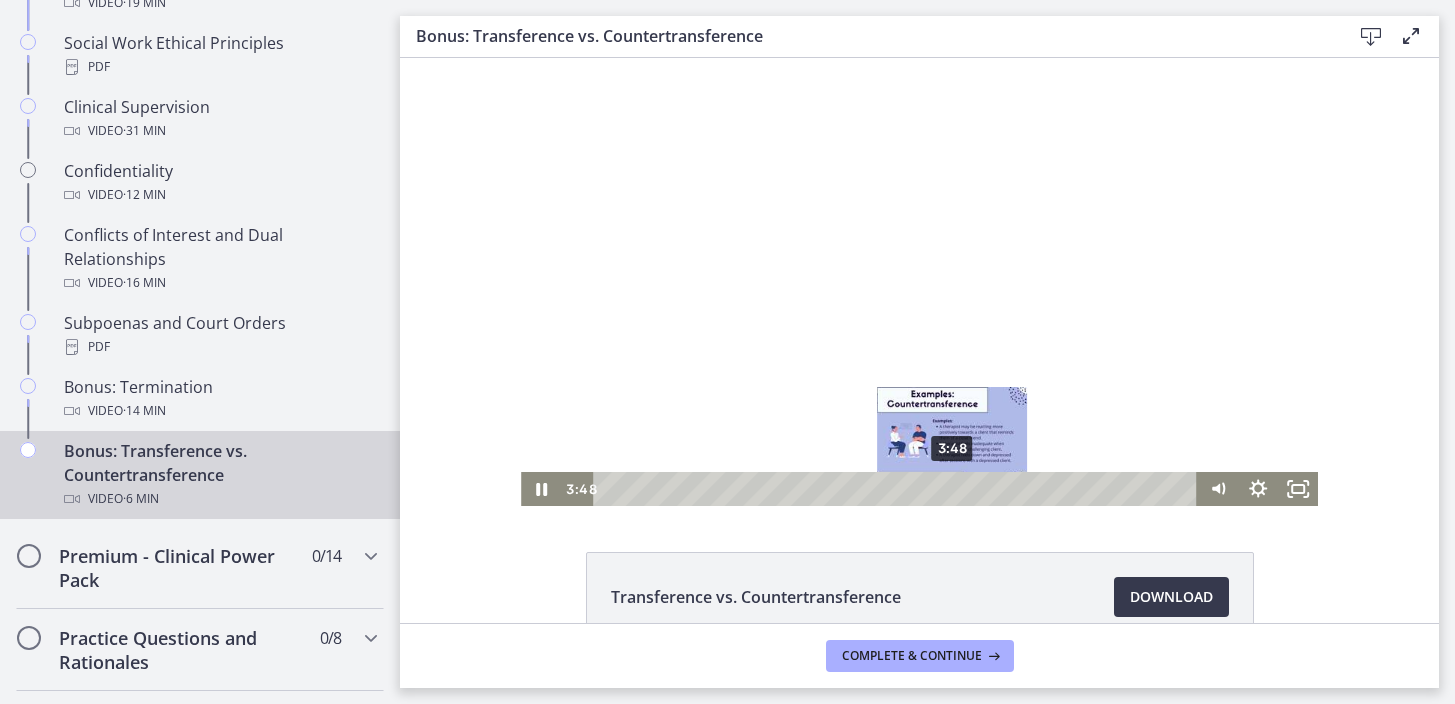 drag, startPoint x: 918, startPoint y: 492, endPoint x: 953, endPoint y: 491, distance: 35.014282 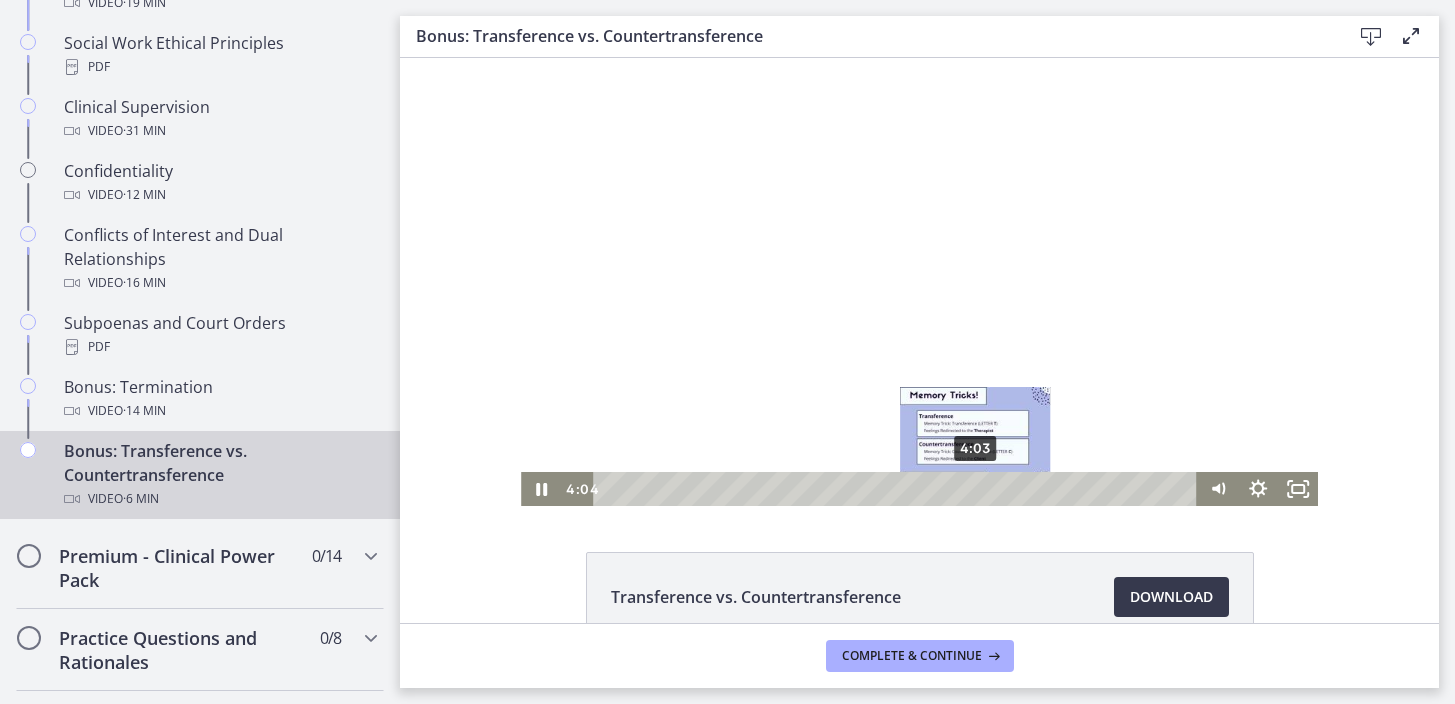 drag, startPoint x: 953, startPoint y: 491, endPoint x: 976, endPoint y: 491, distance: 23 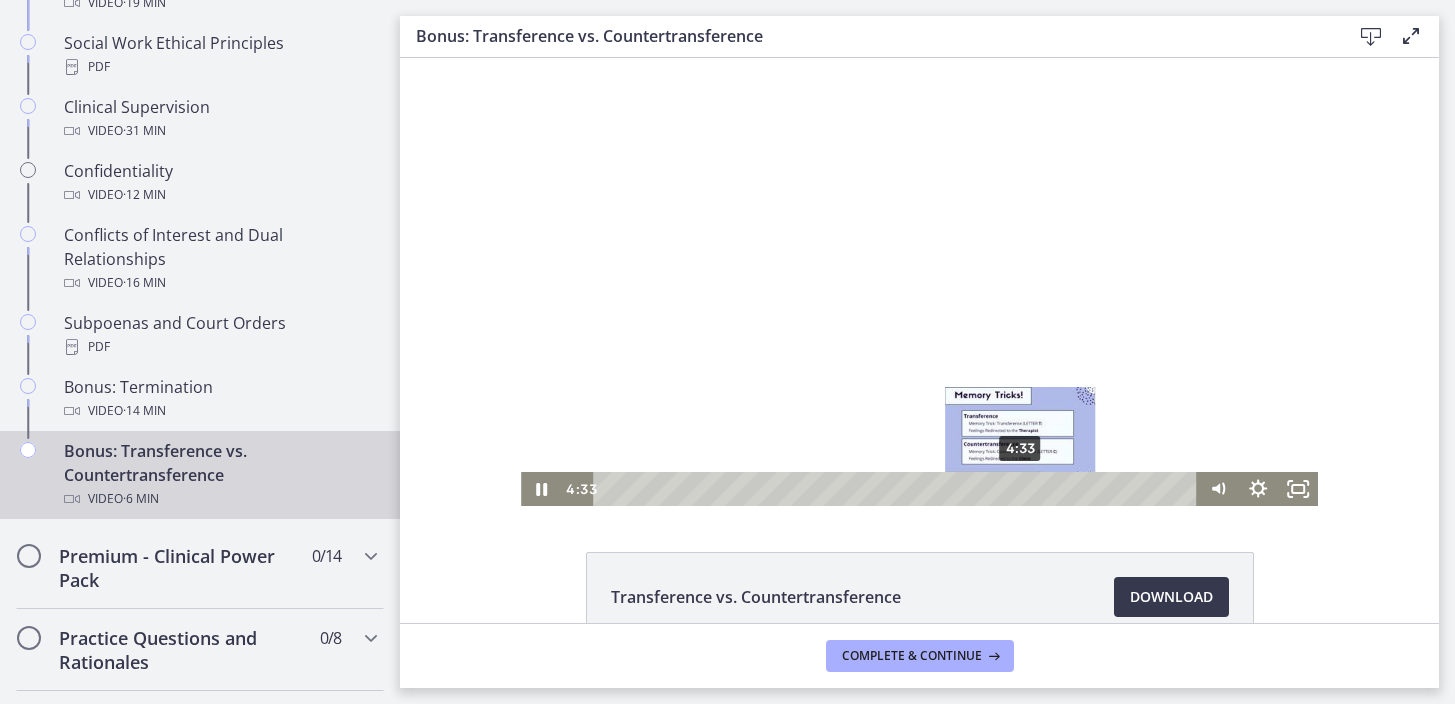 click on "4:33" at bounding box center (898, 489) 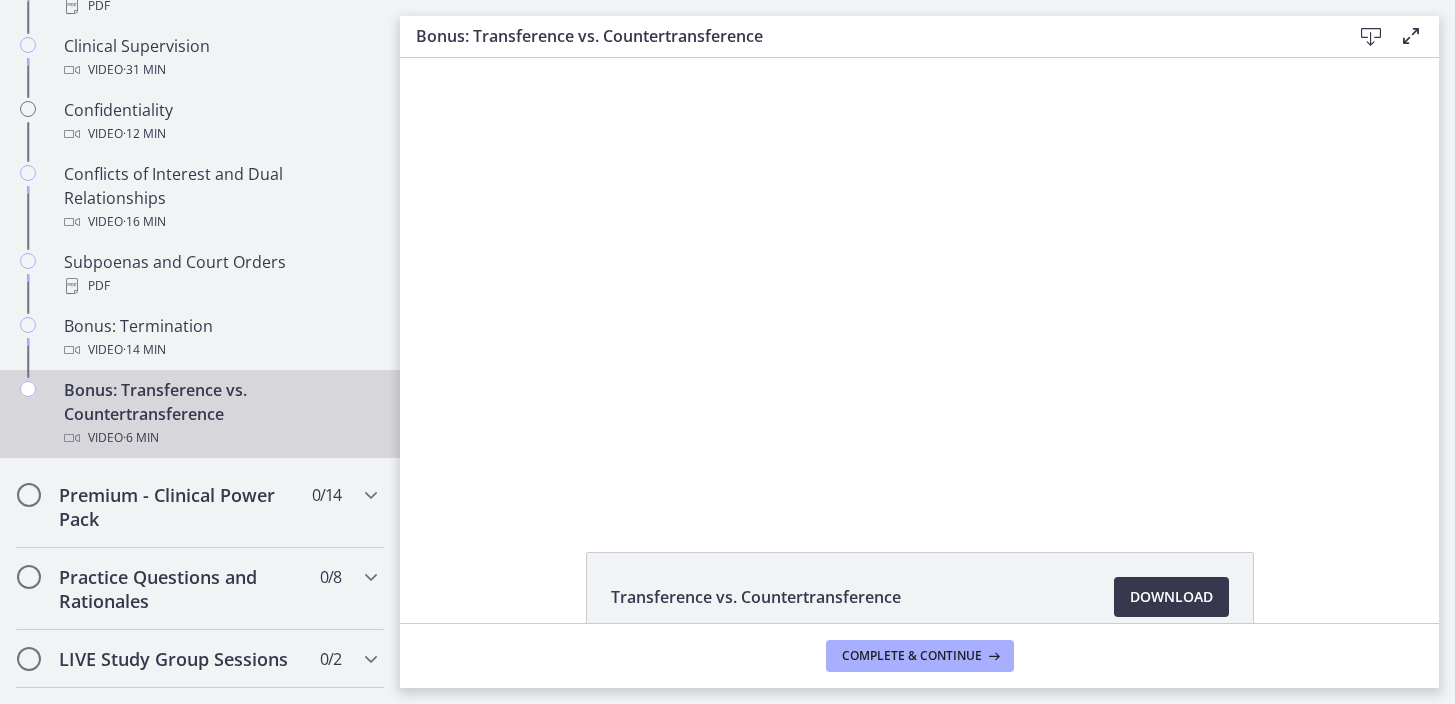 scroll, scrollTop: 1154, scrollLeft: 0, axis: vertical 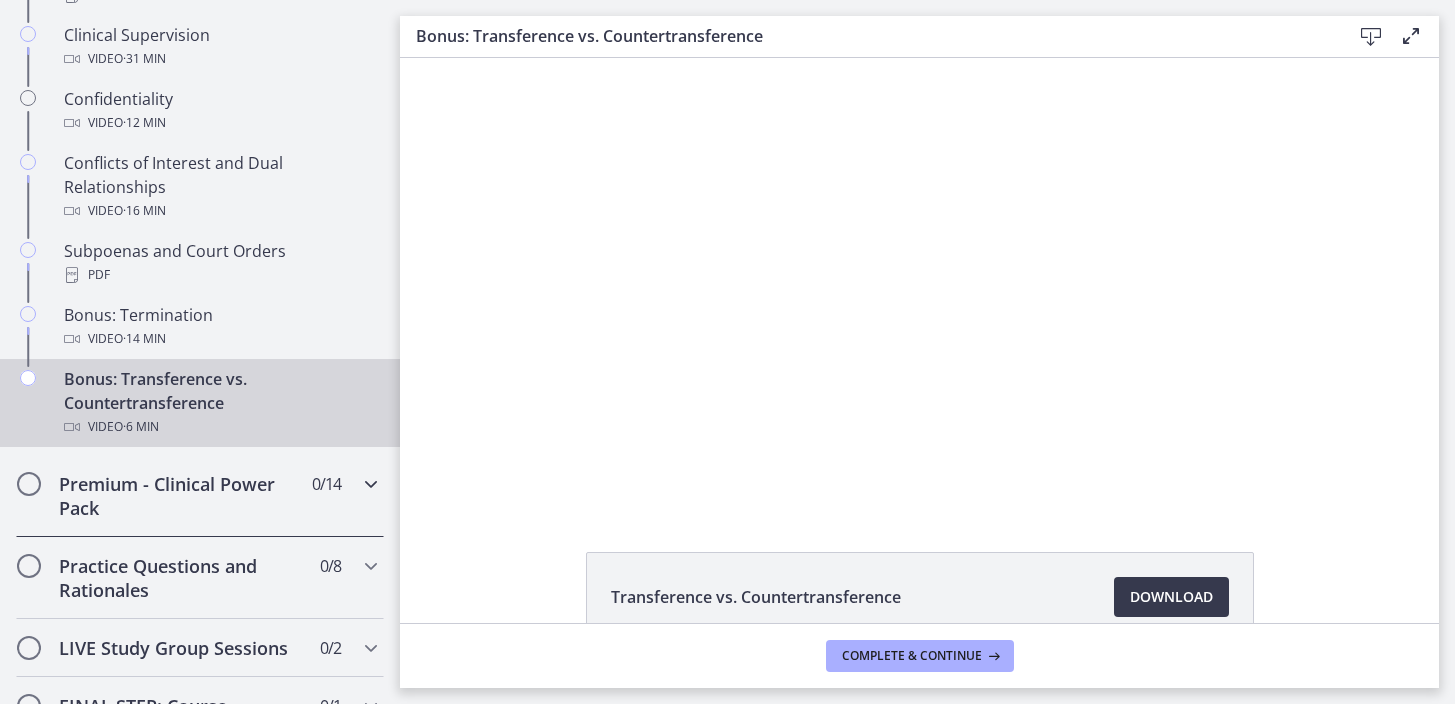 click on "Premium - Clinical Power Pack" at bounding box center [181, 496] 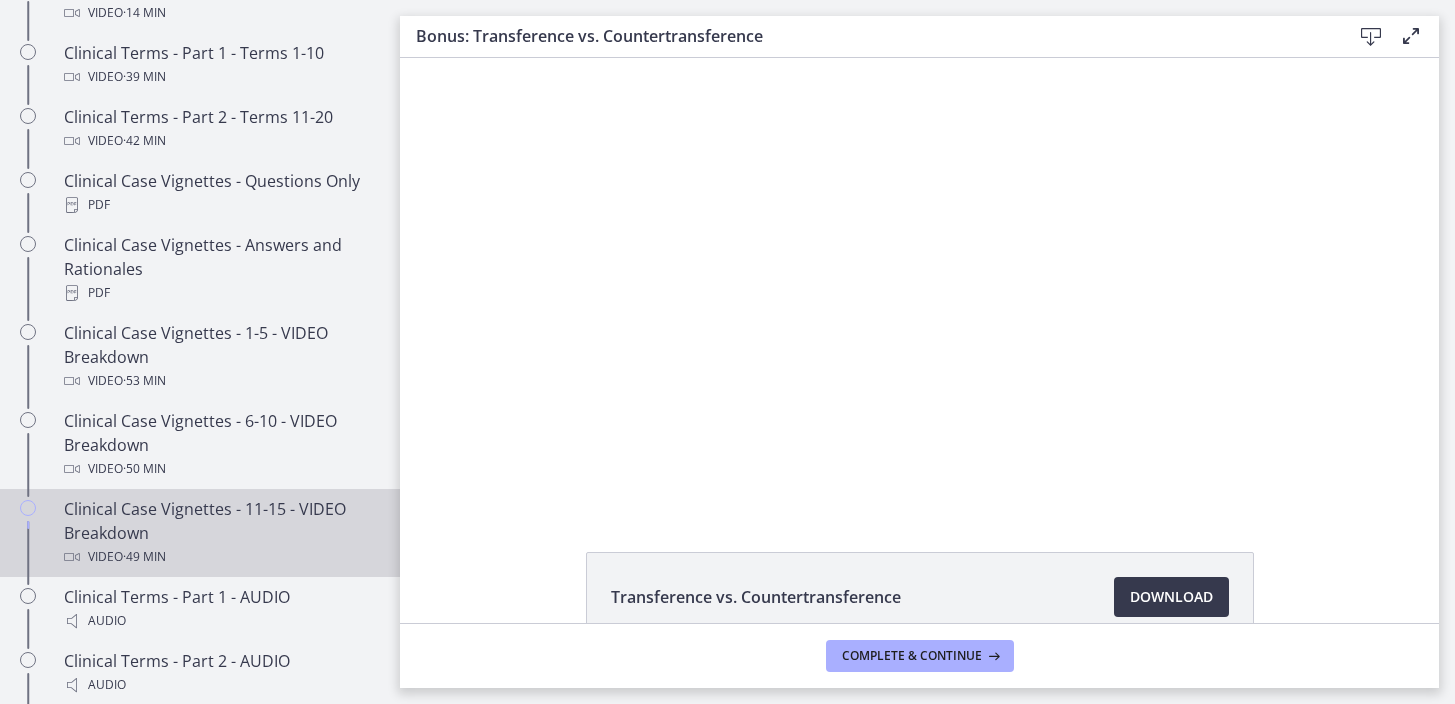 scroll, scrollTop: 1166, scrollLeft: 0, axis: vertical 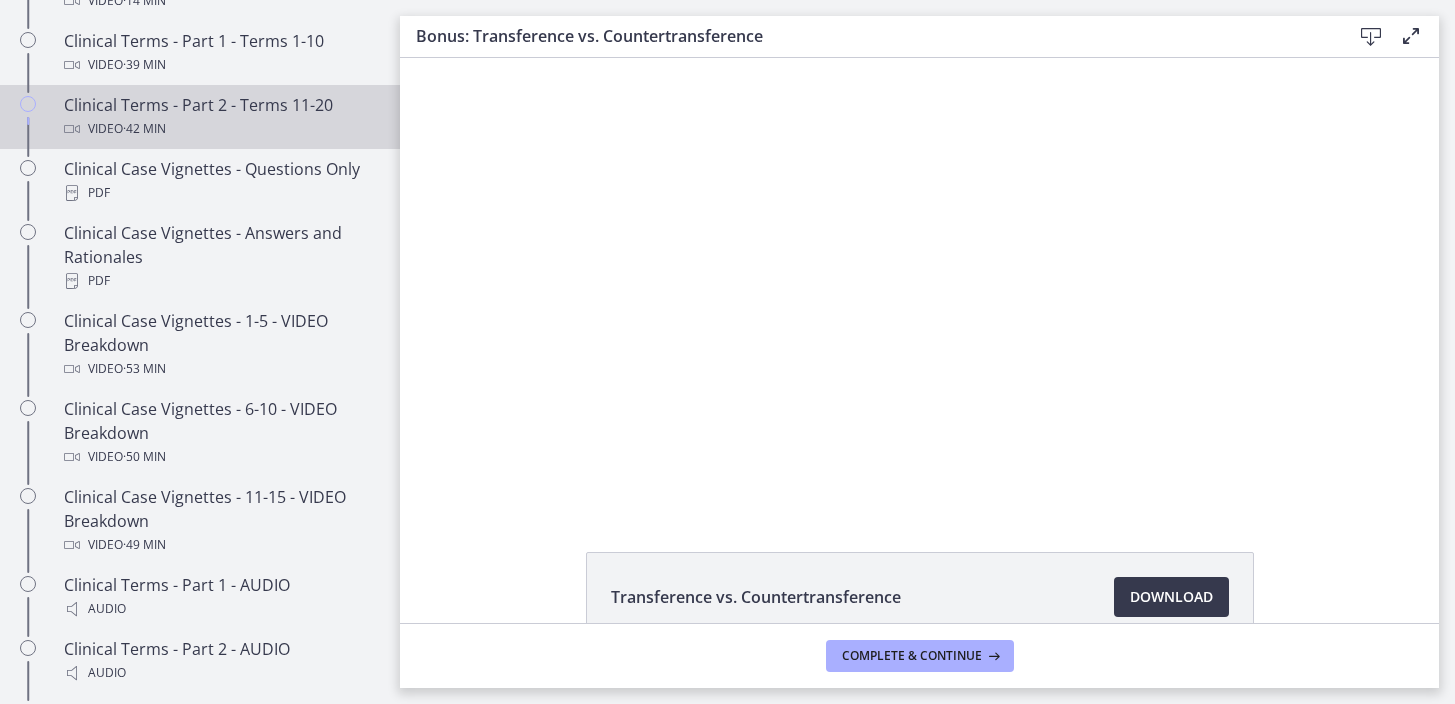 click on "Video
·  42 min" at bounding box center [220, 129] 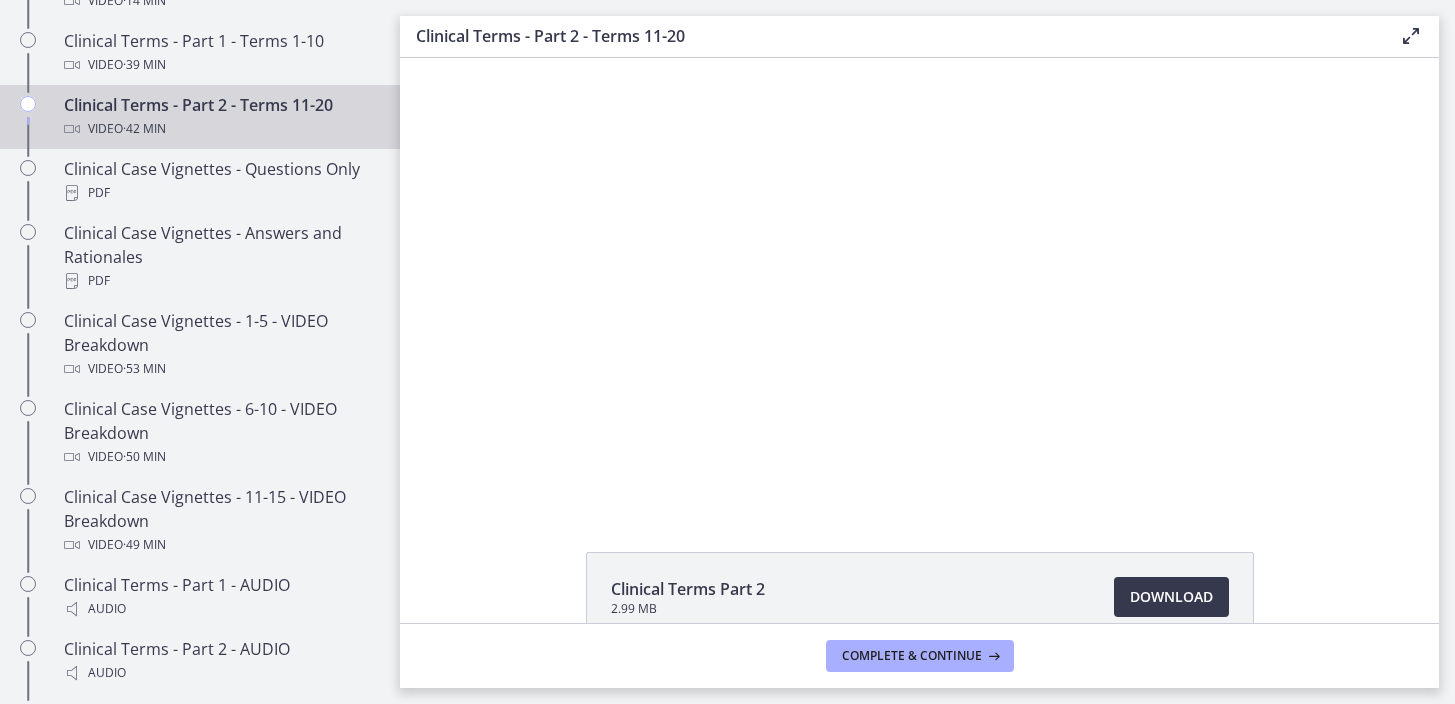 scroll, scrollTop: 0, scrollLeft: 0, axis: both 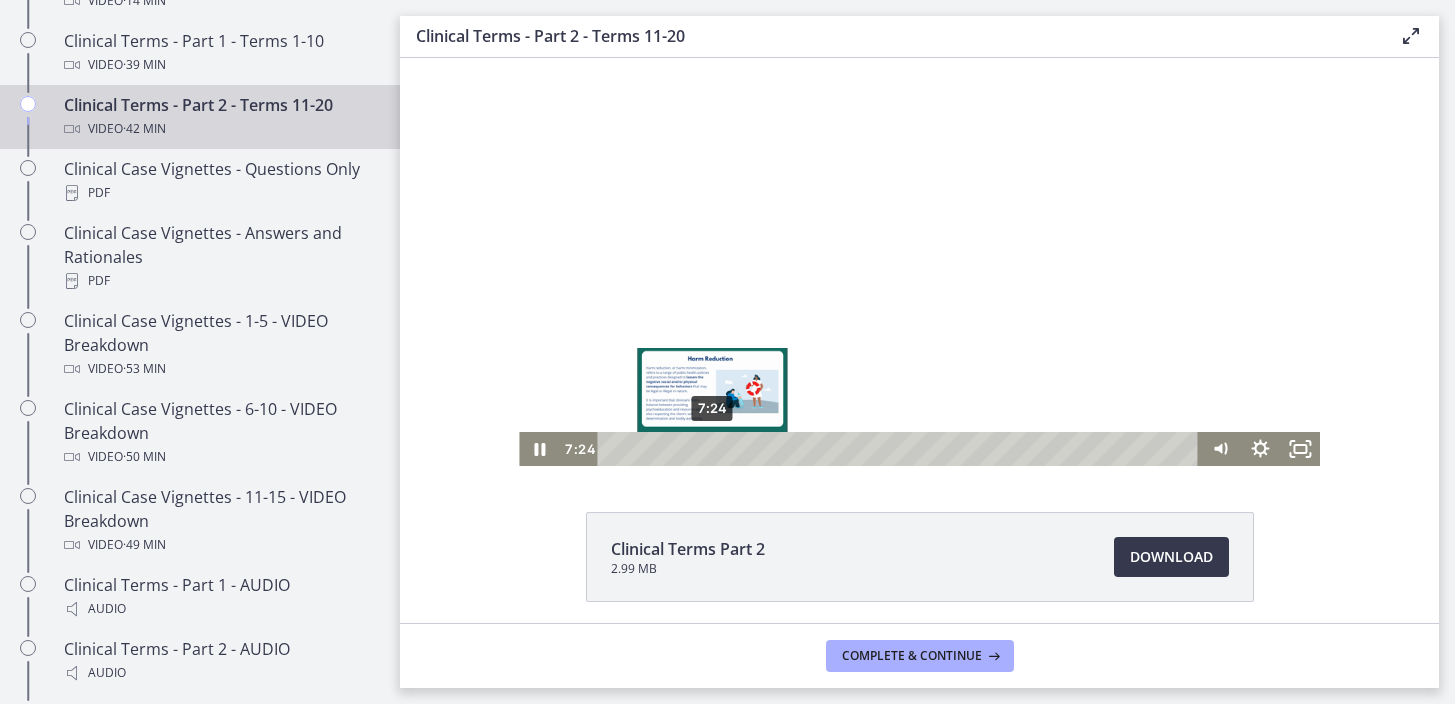 drag, startPoint x: 694, startPoint y: 448, endPoint x: 714, endPoint y: 446, distance: 20.09975 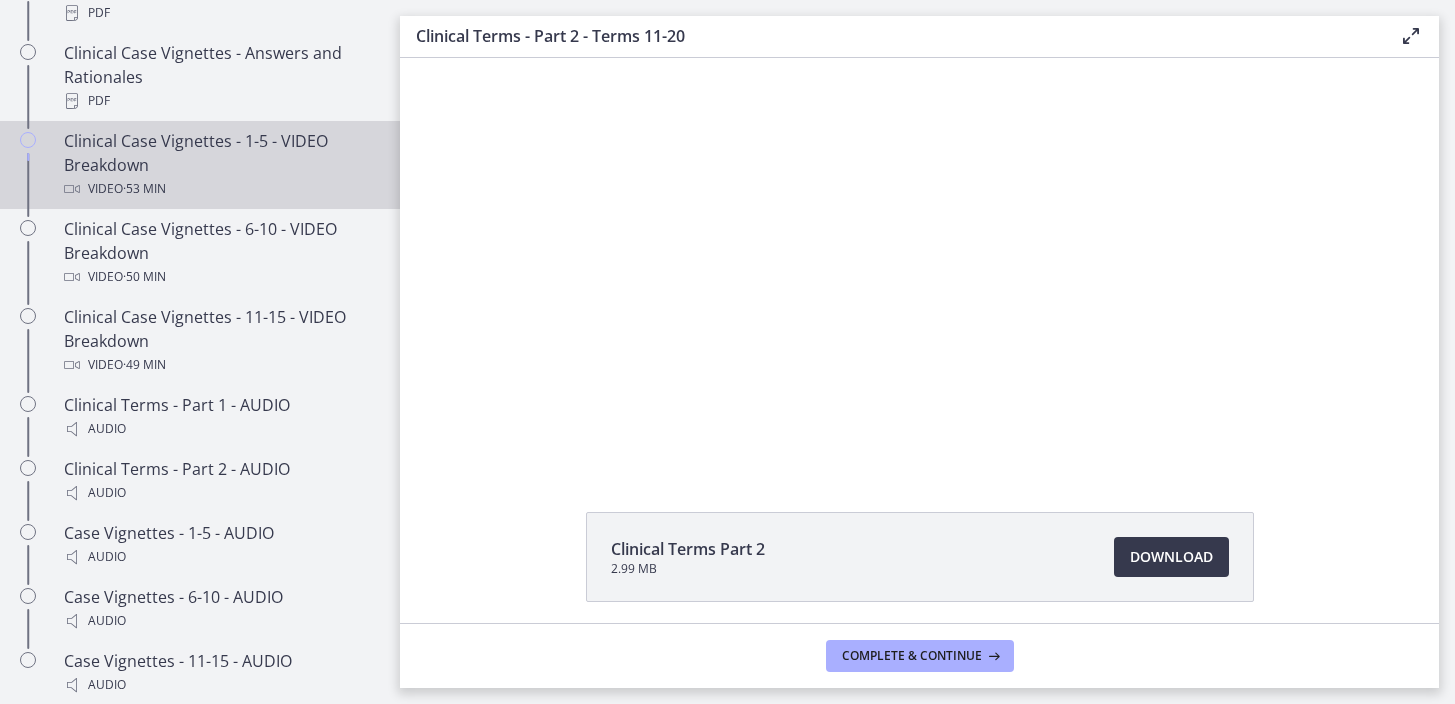 scroll, scrollTop: 1367, scrollLeft: 0, axis: vertical 